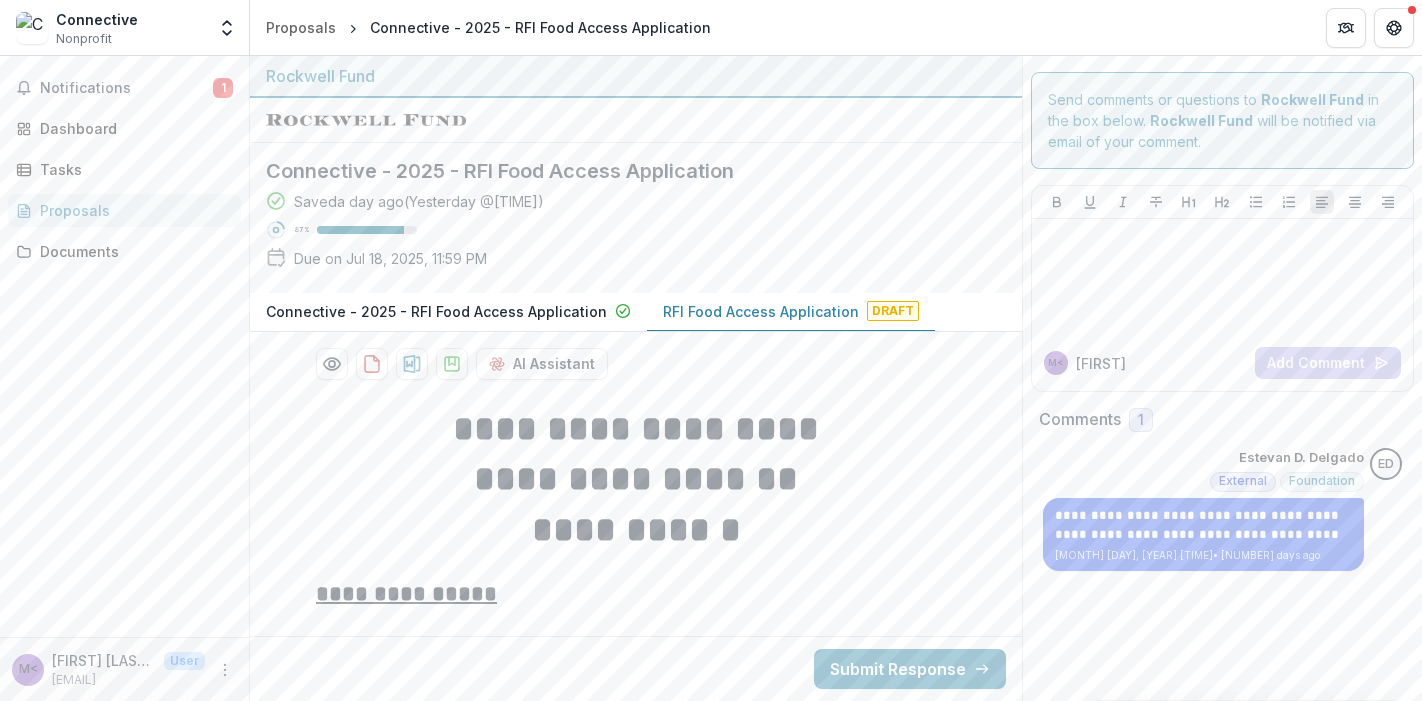 scroll, scrollTop: 0, scrollLeft: 0, axis: both 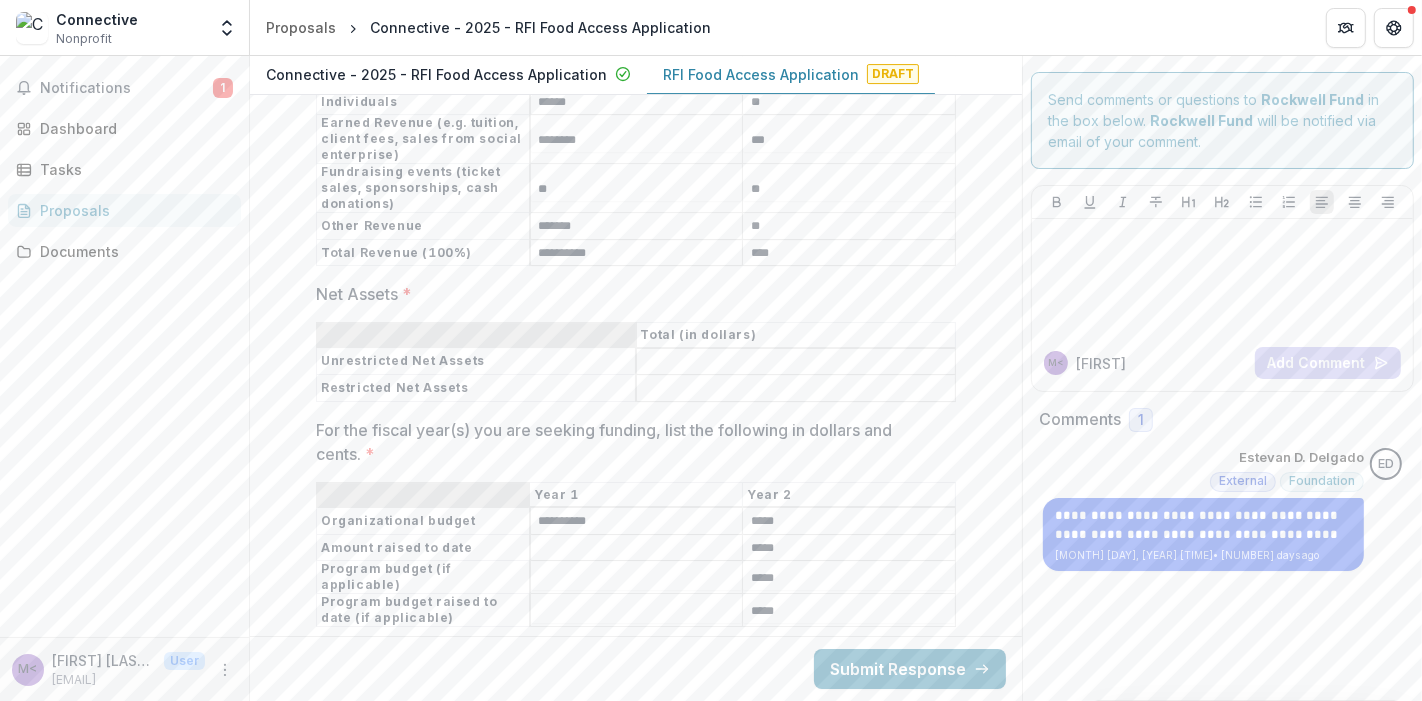 click on "For the fiscal year(s) you are seeking funding, list the following in dollars and cents.  *" at bounding box center (637, 548) 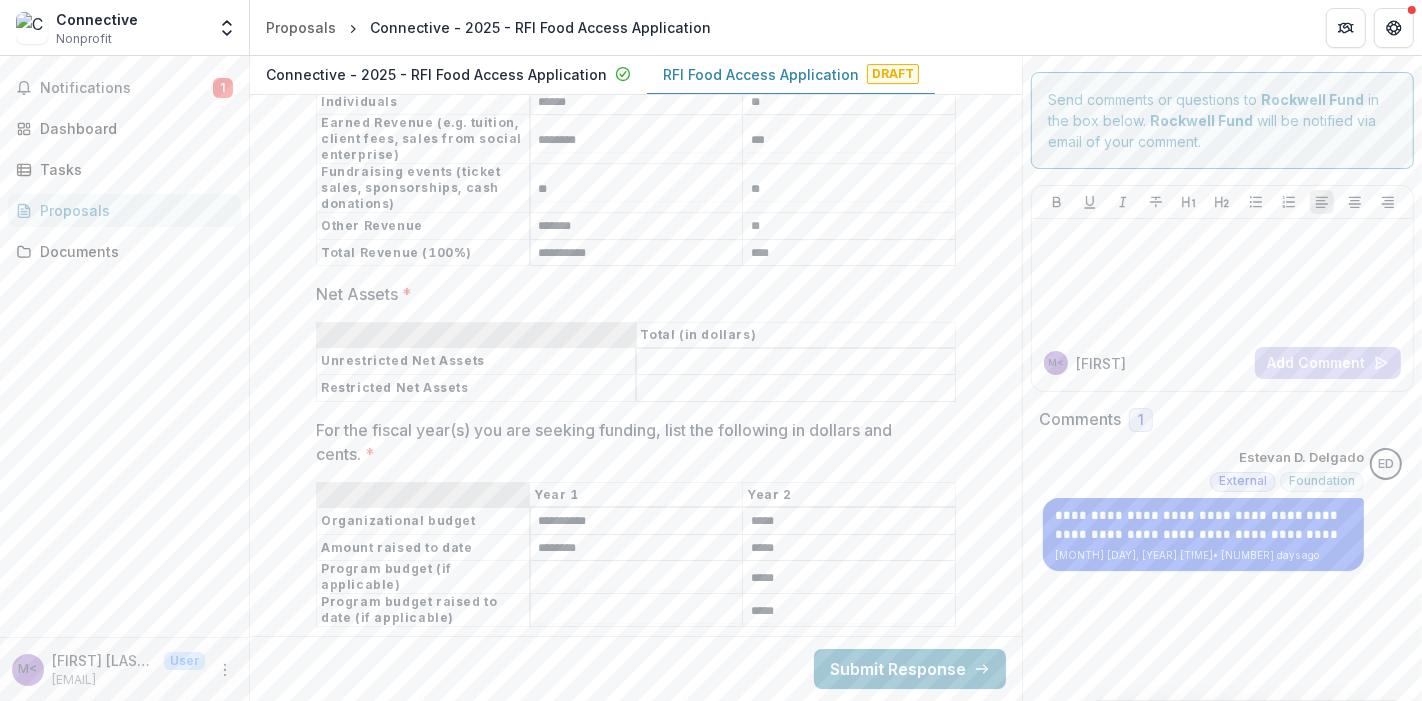 type on "********" 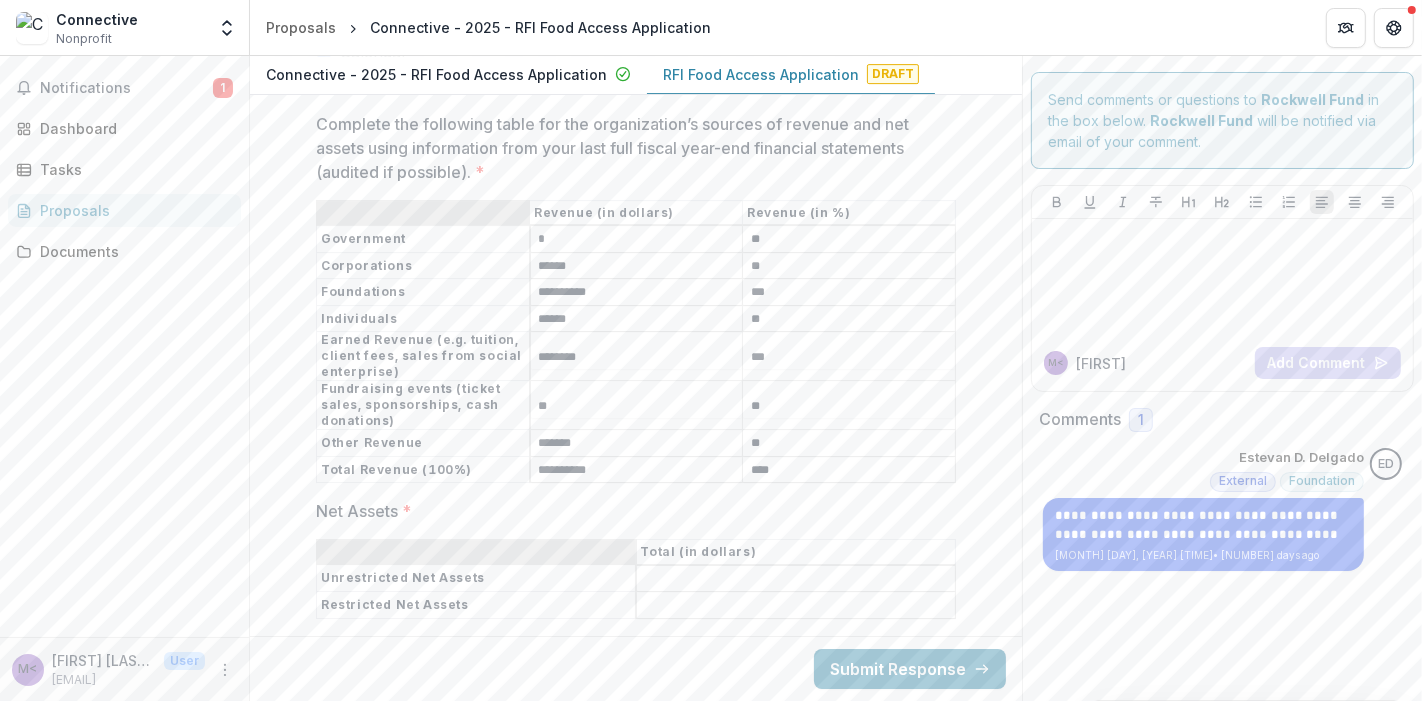 scroll, scrollTop: 12000, scrollLeft: 0, axis: vertical 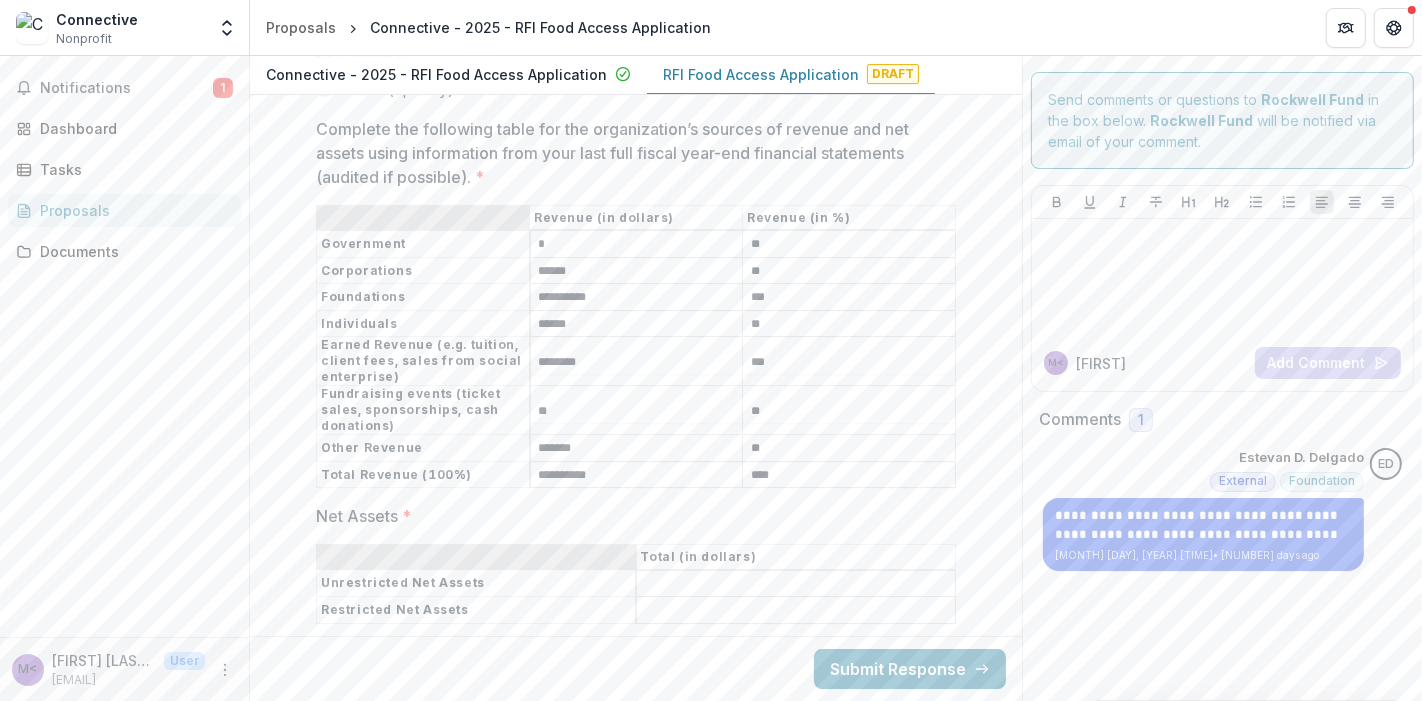 click on "Net Assets *" at bounding box center (796, 584) 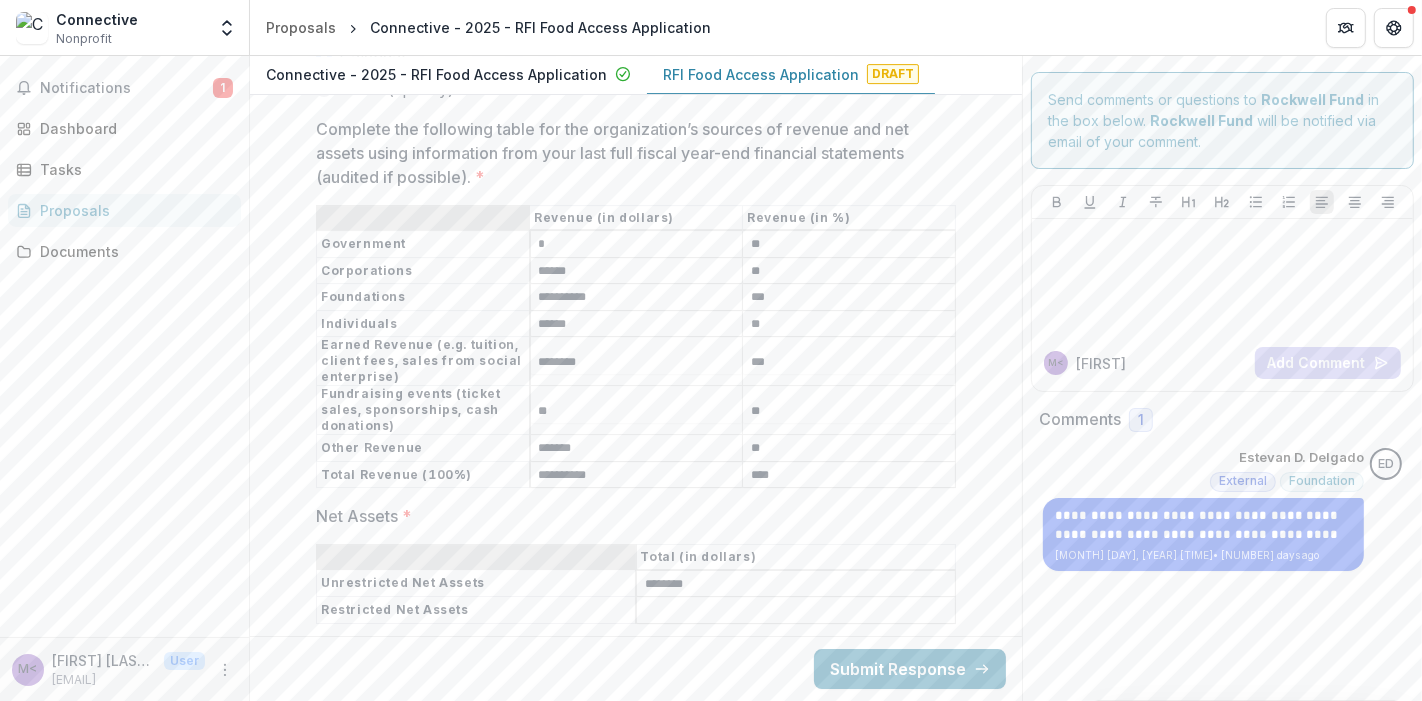 type on "********" 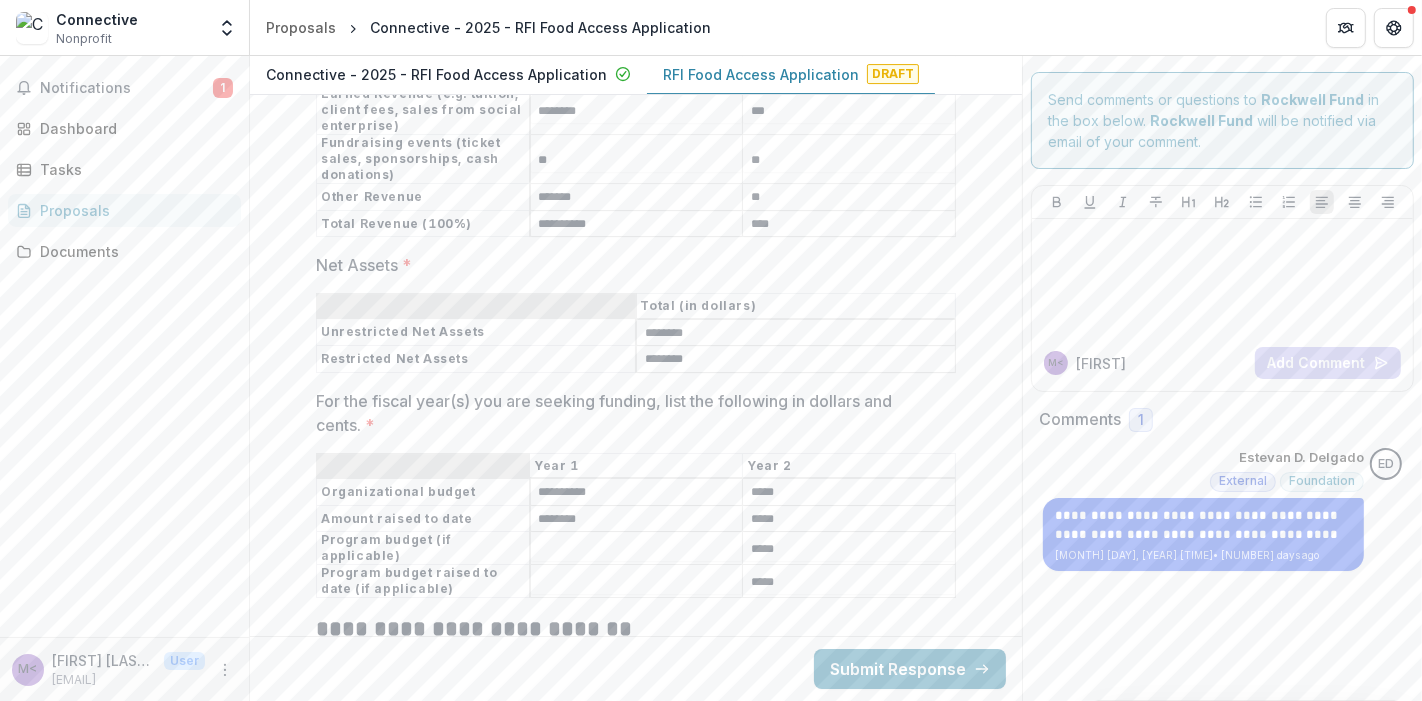 scroll, scrollTop: 12333, scrollLeft: 0, axis: vertical 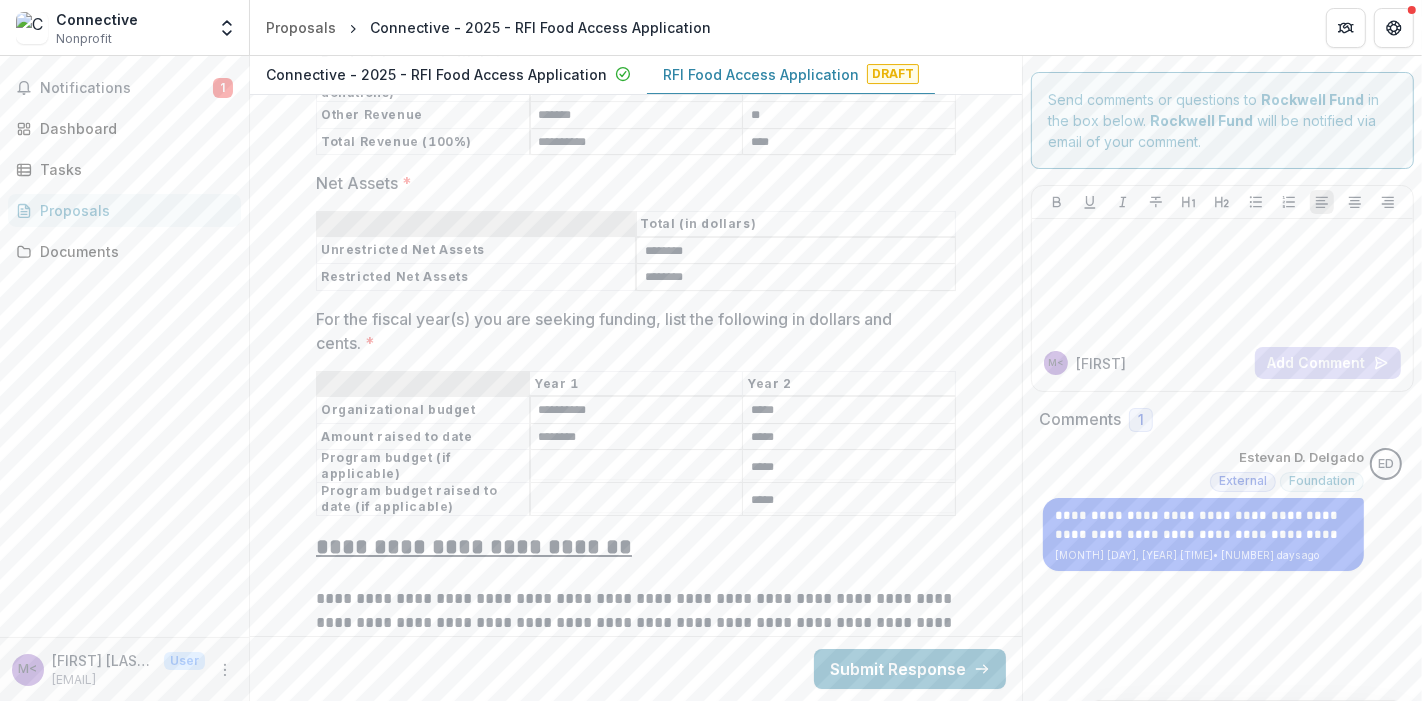 type on "********" 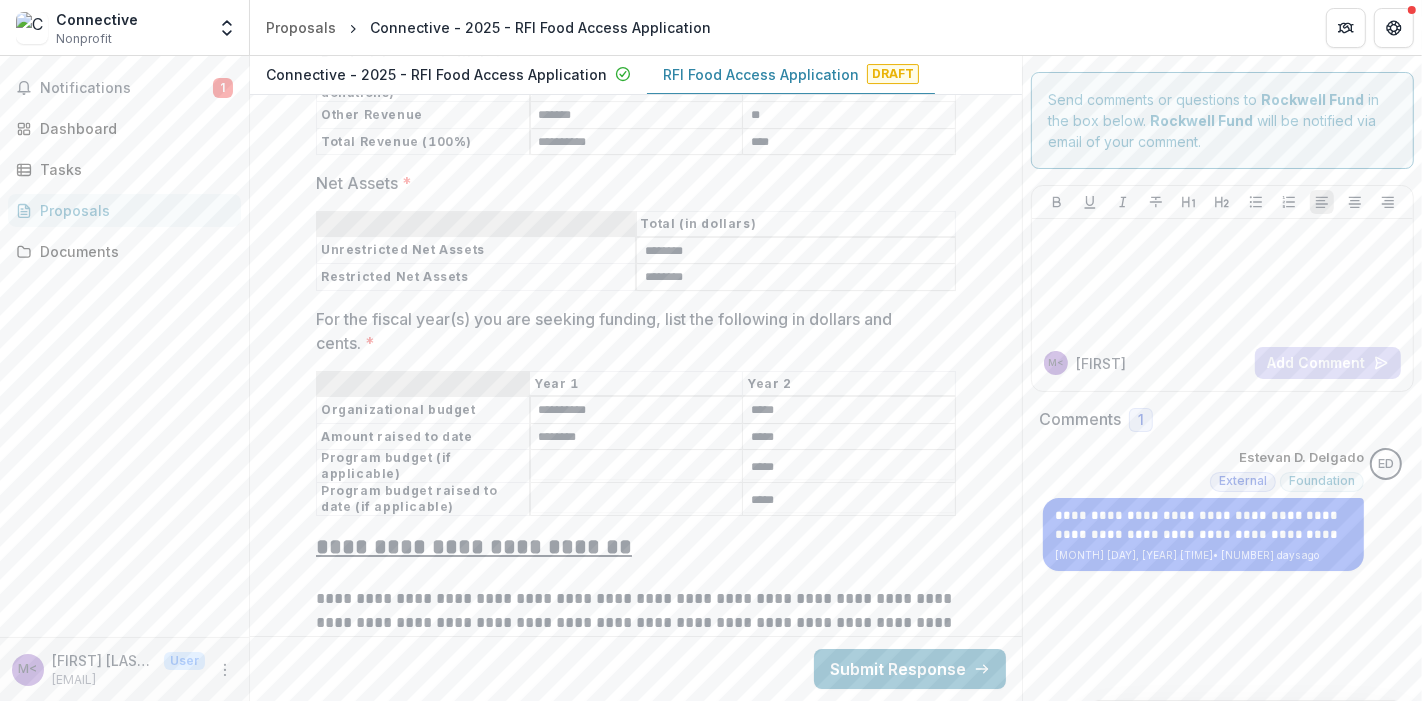 click on "**********" at bounding box center (636, -4372) 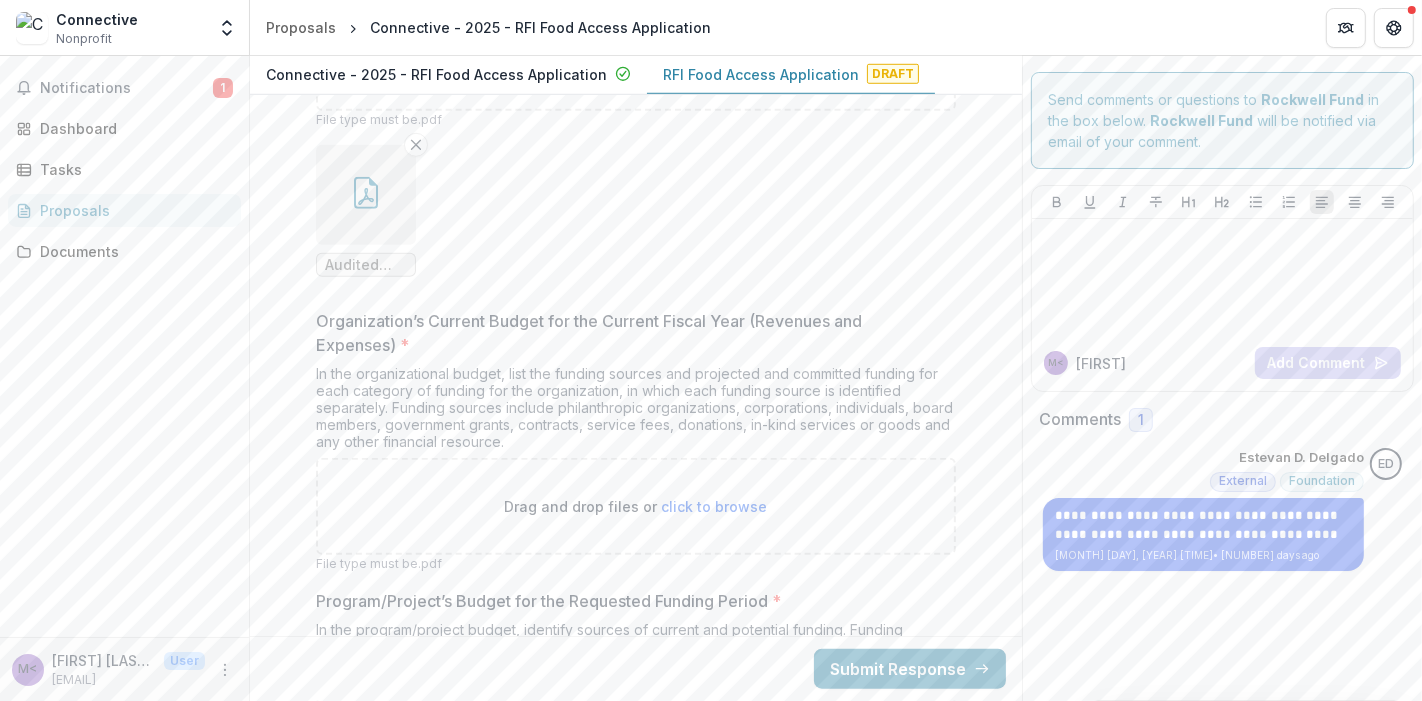 scroll, scrollTop: 14111, scrollLeft: 0, axis: vertical 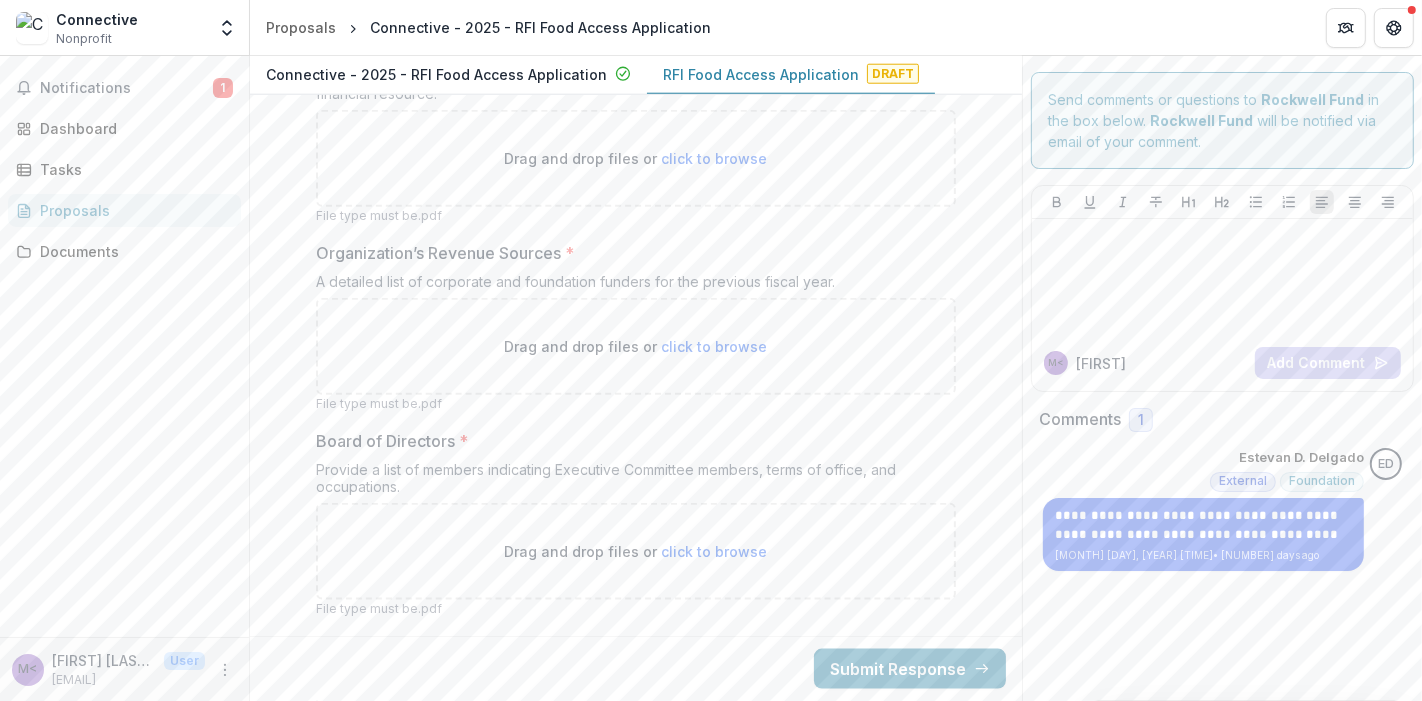 click on "click to browse" at bounding box center (715, 346) 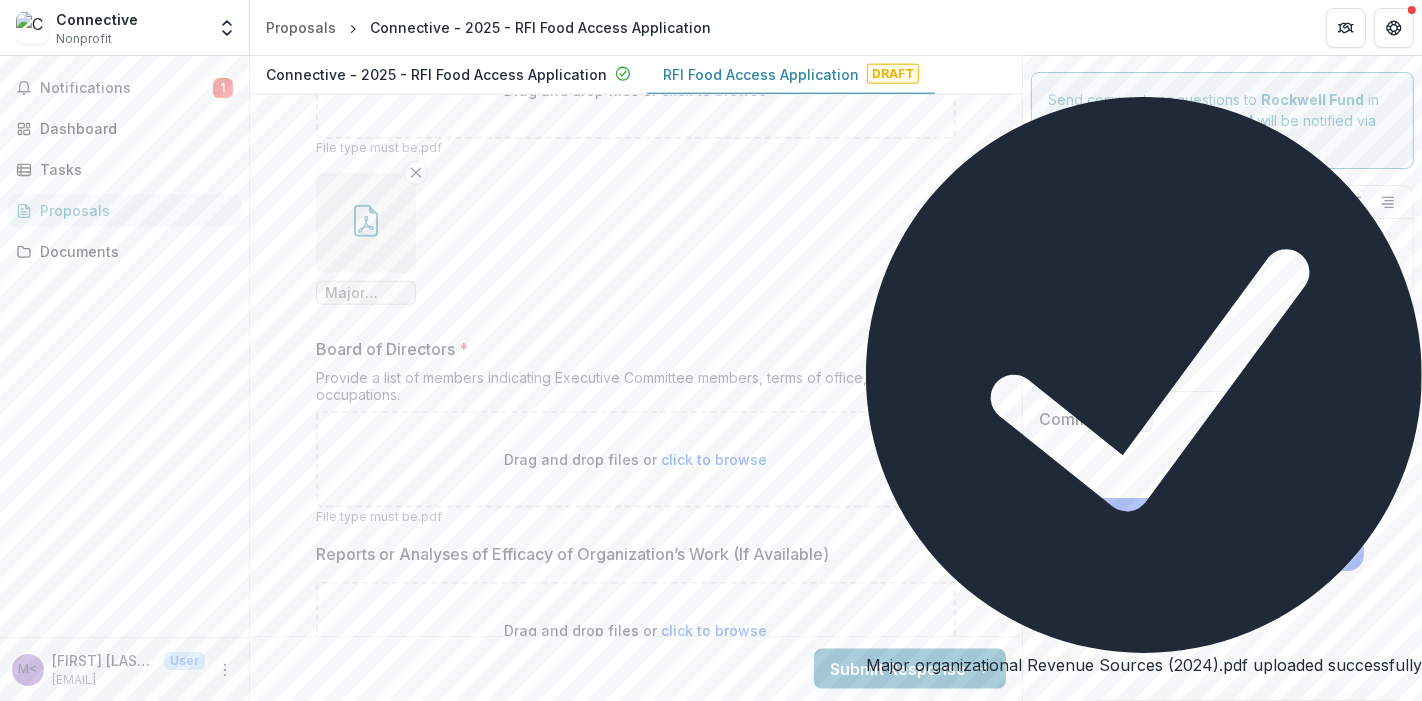 scroll, scrollTop: 15000, scrollLeft: 0, axis: vertical 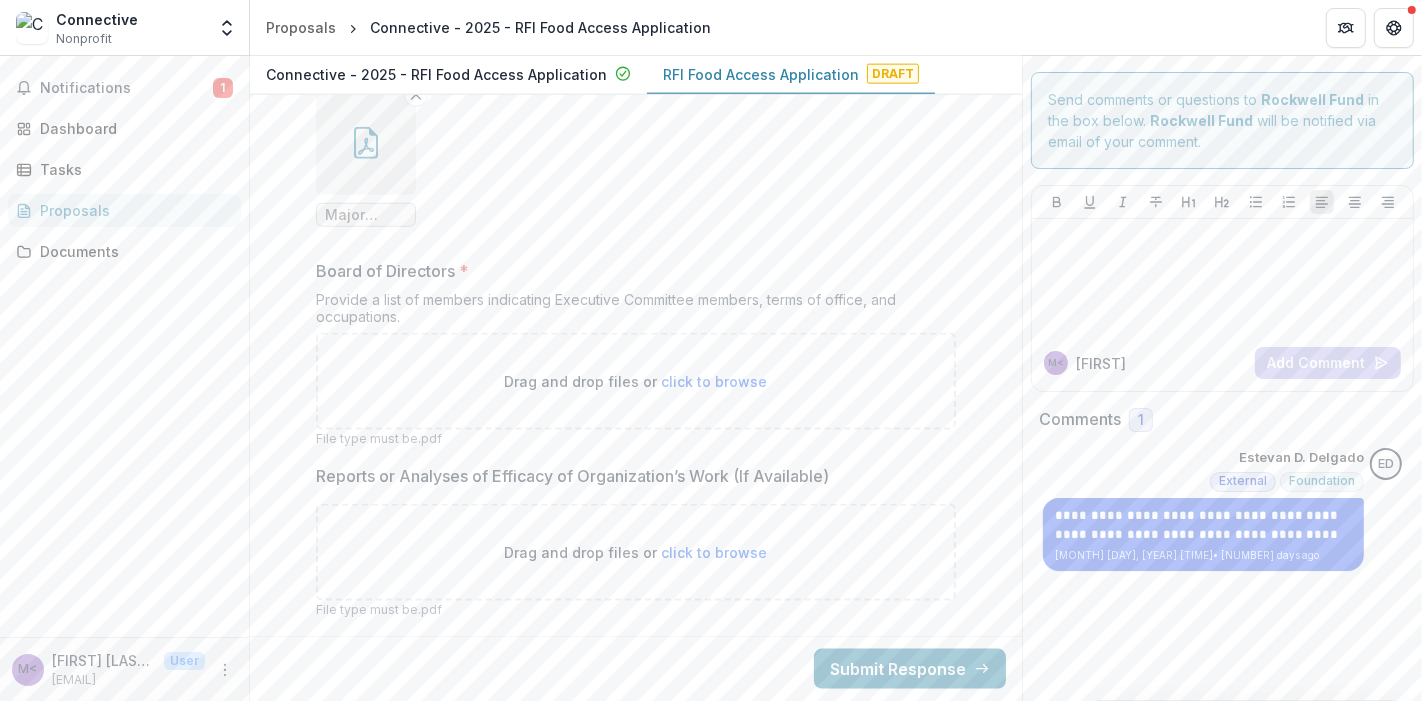 click on "Drag and drop files or   click to browse" at bounding box center [636, 381] 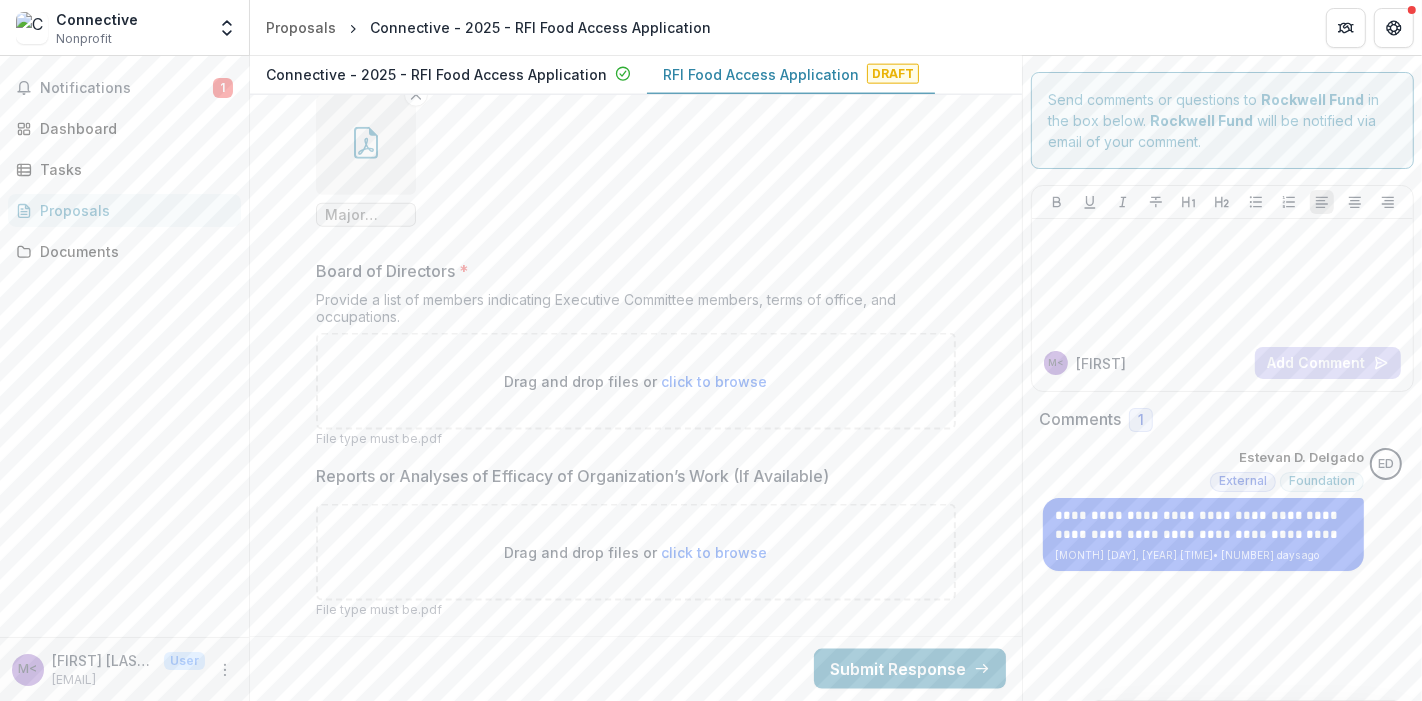 type on "**********" 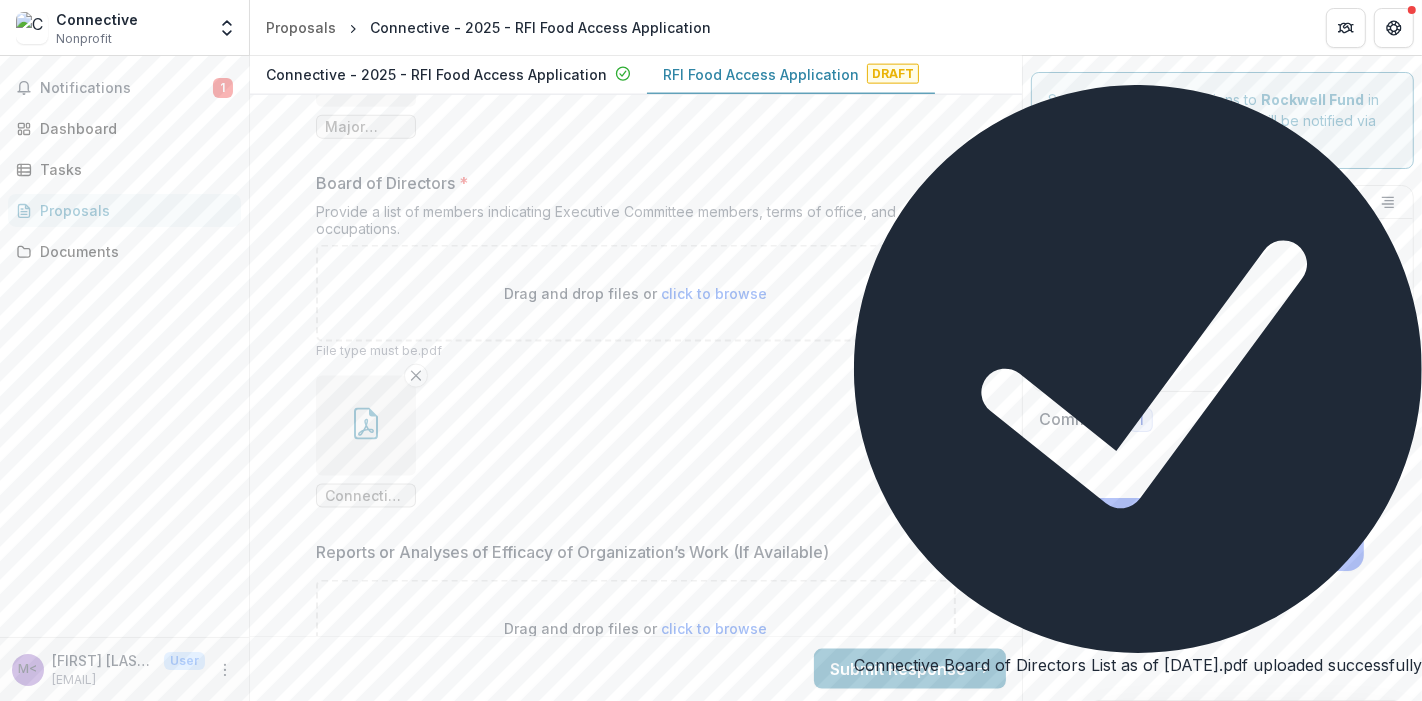 scroll, scrollTop: 15175, scrollLeft: 0, axis: vertical 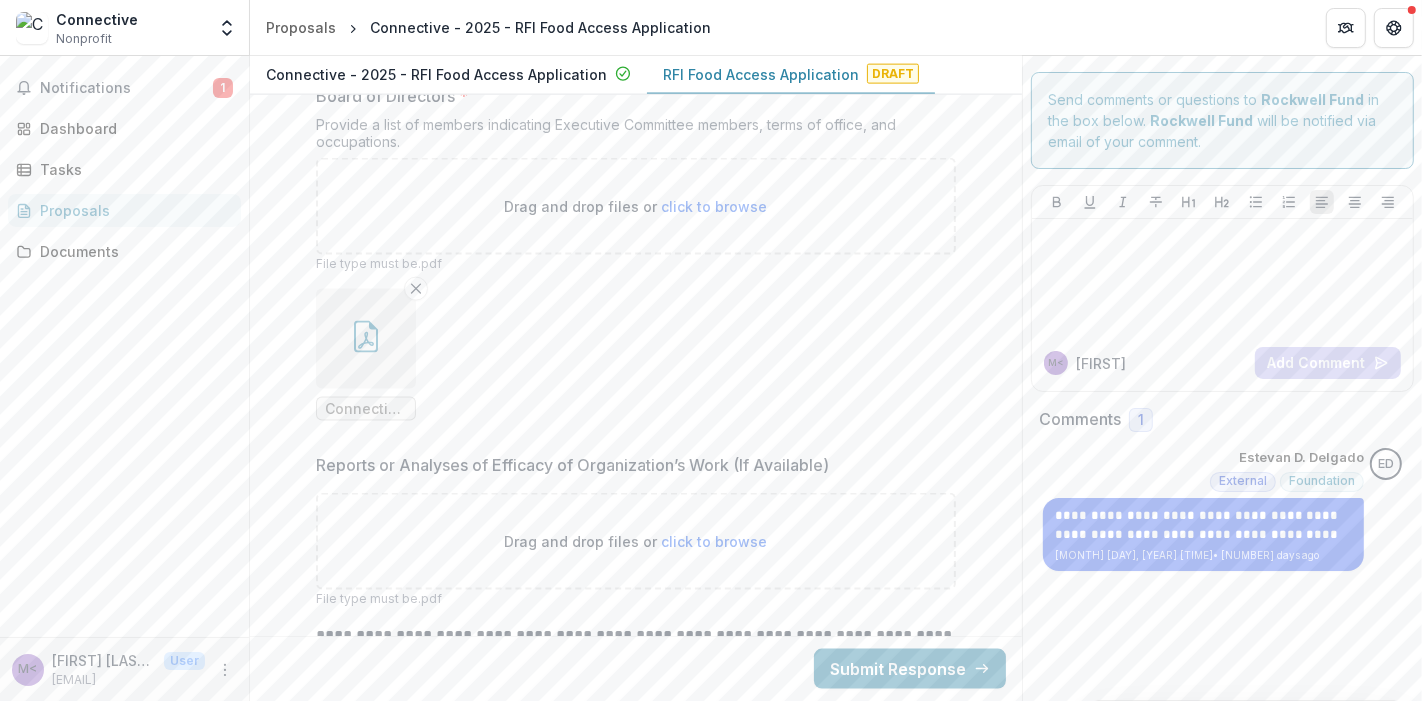 click on "click to browse" at bounding box center (715, 541) 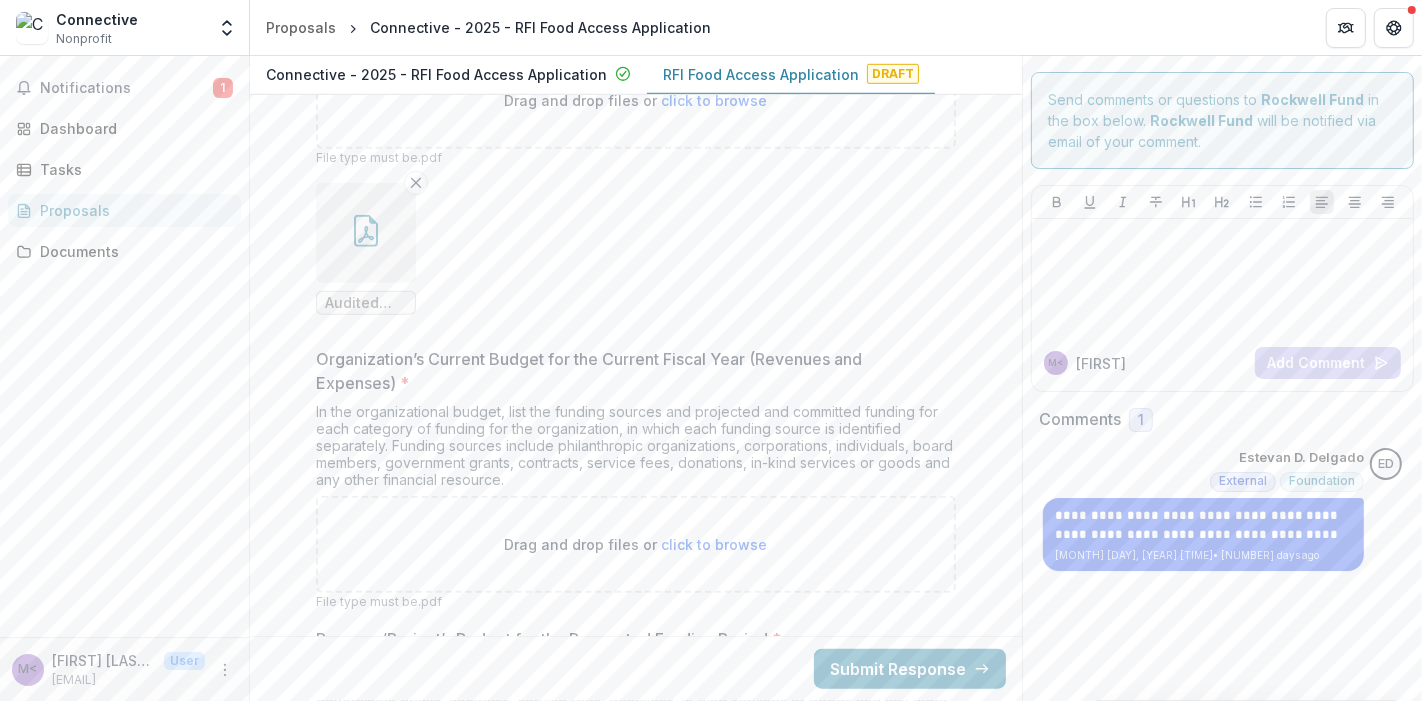 scroll, scrollTop: 14005, scrollLeft: 0, axis: vertical 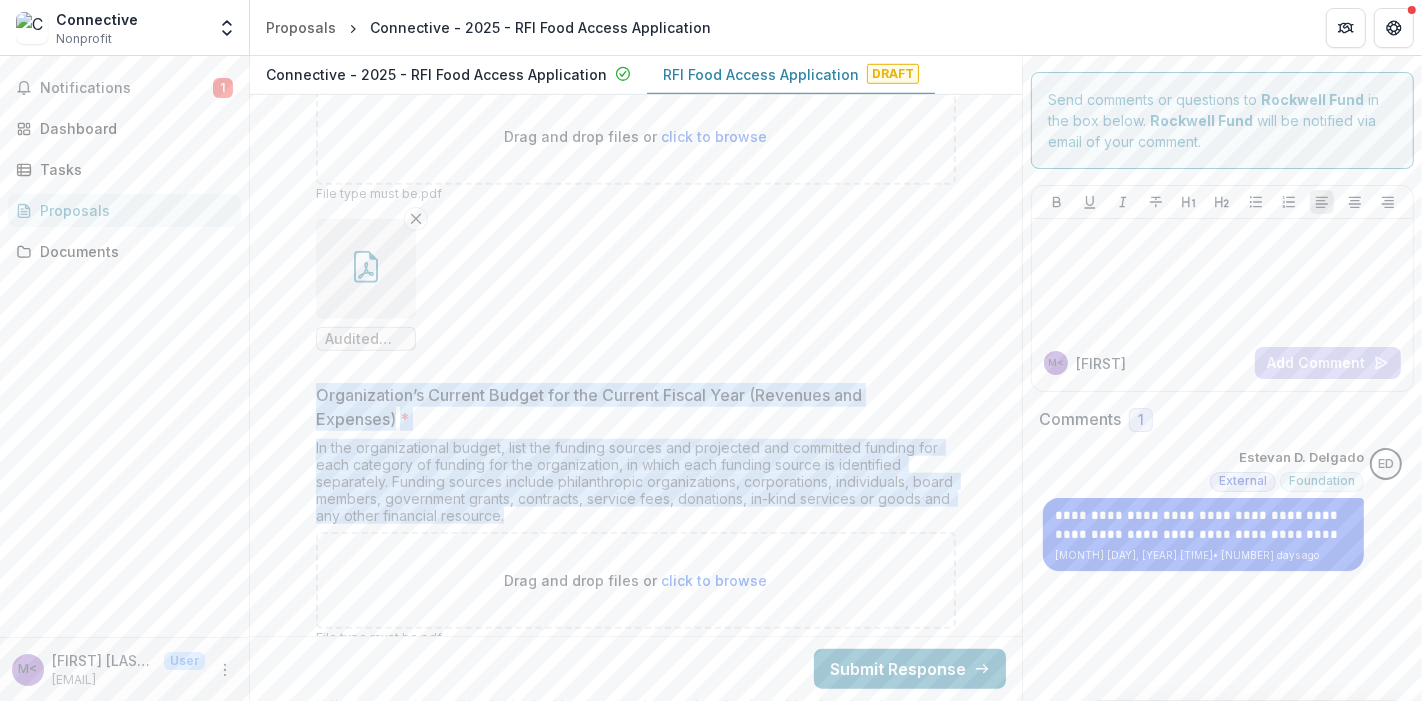 drag, startPoint x: 297, startPoint y: 339, endPoint x: 530, endPoint y: 461, distance: 263.0076 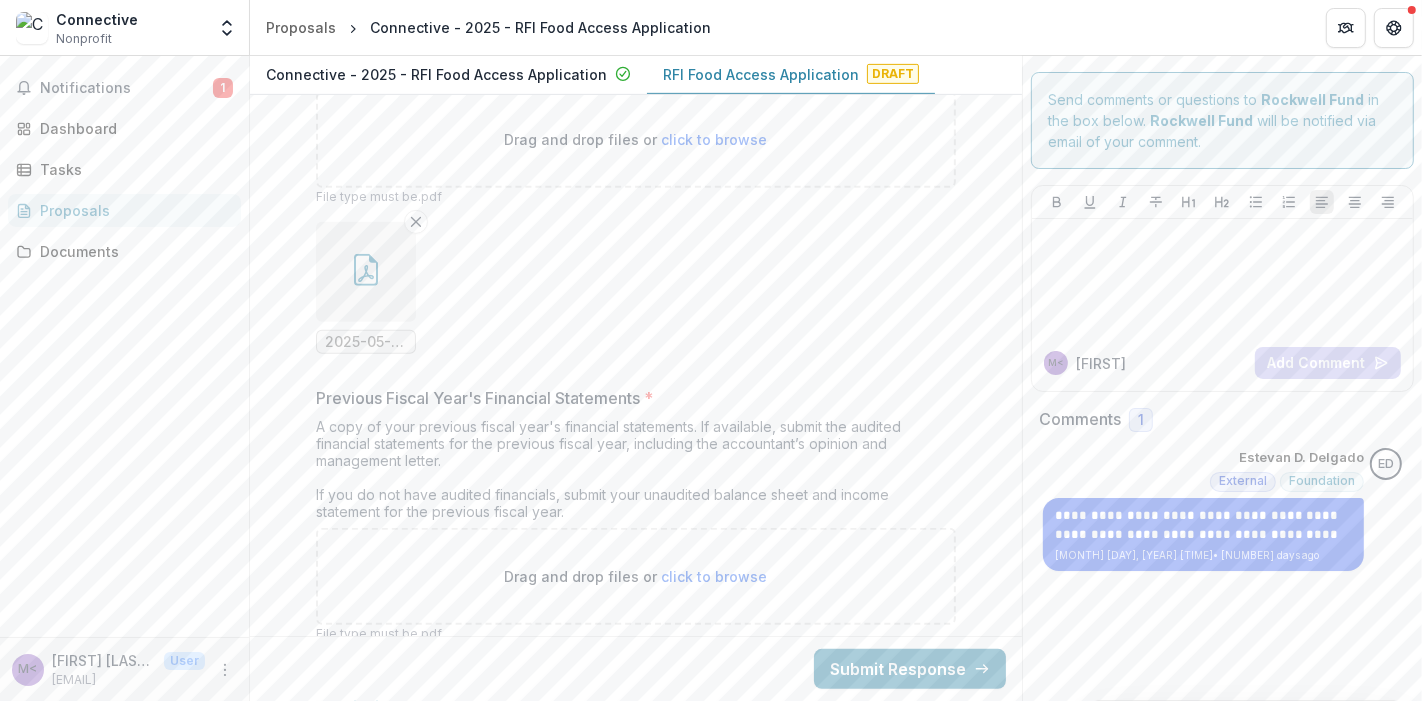 scroll, scrollTop: 13561, scrollLeft: 0, axis: vertical 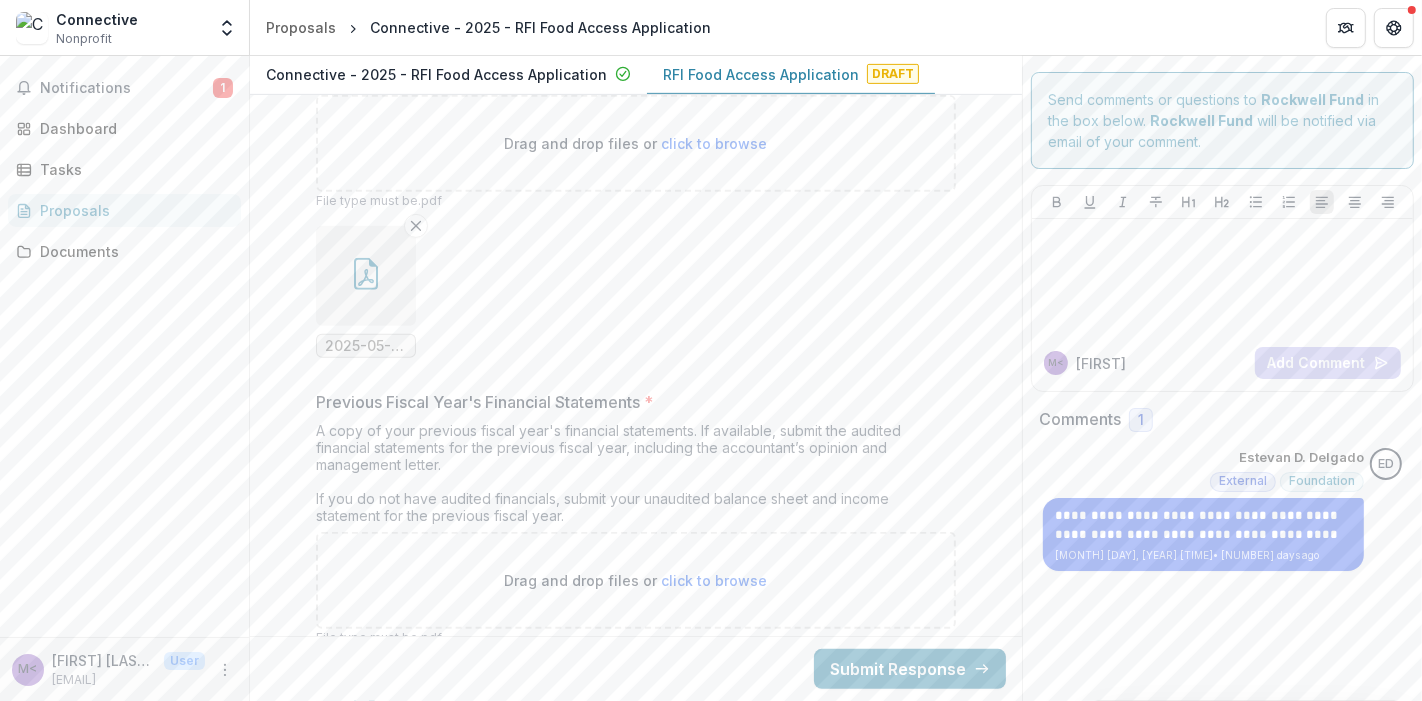 click on "A copy of your previous fiscal year's financial statements. If available, submit the audited financial statements for the previous fiscal year, including the accountant’s opinion and management letter.
If you do not have audited financials, submit your unaudited balance sheet and income statement for the previous fiscal year." at bounding box center (636, 477) 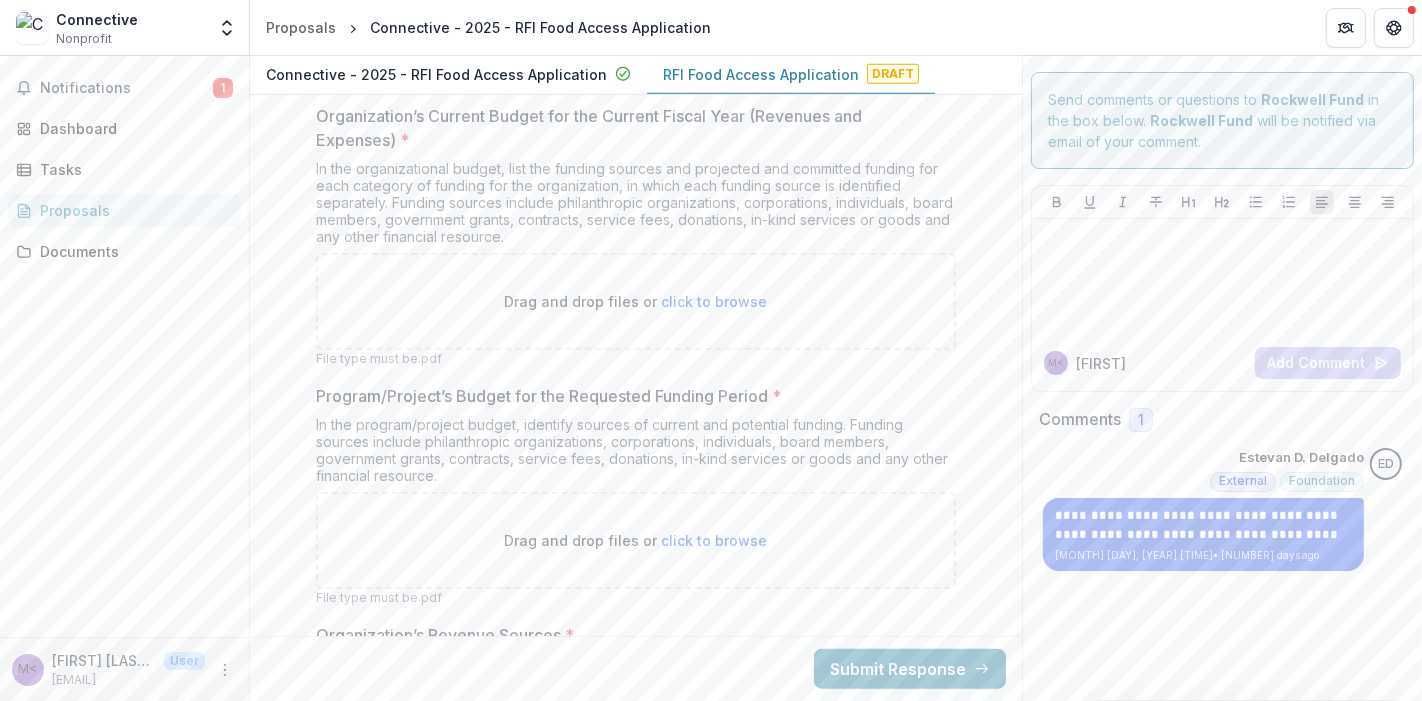 scroll, scrollTop: 14339, scrollLeft: 0, axis: vertical 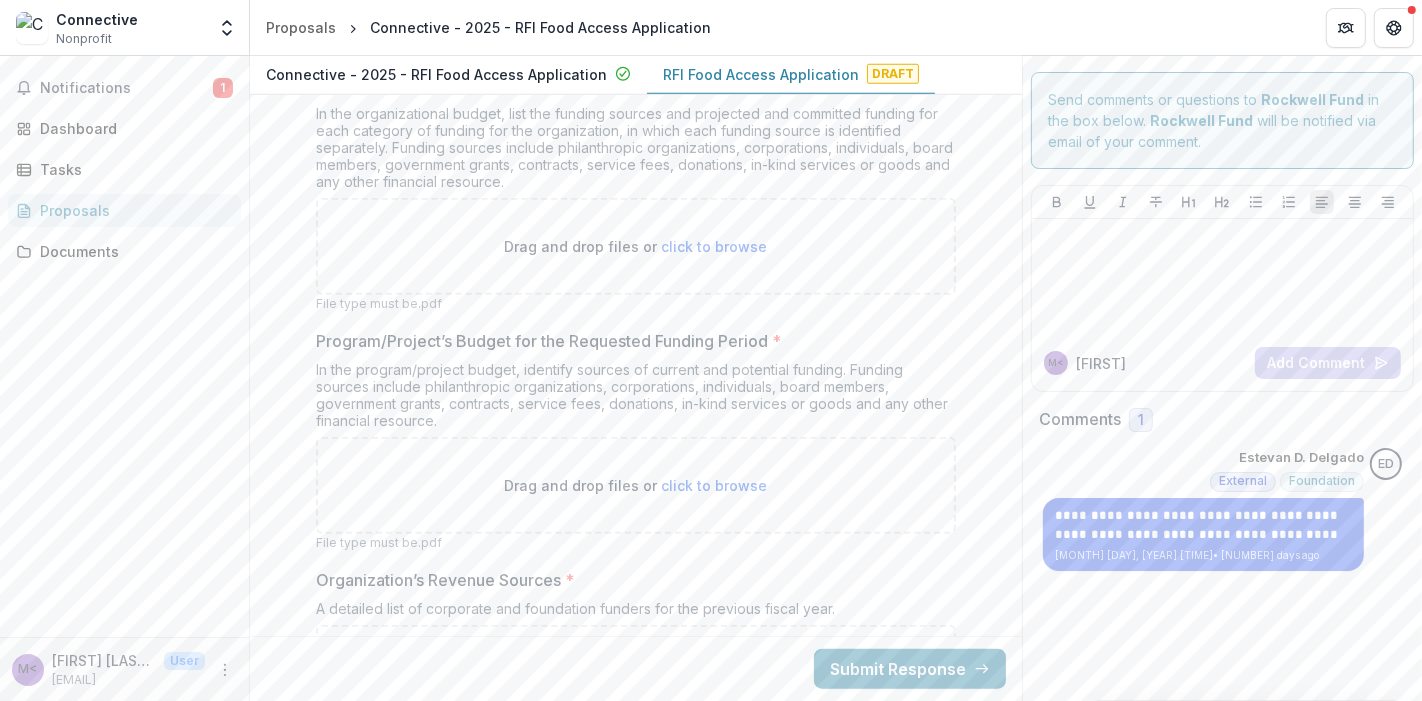 click on "Notifications 1 Dashboard Tasks Proposals Documents" at bounding box center (124, 346) 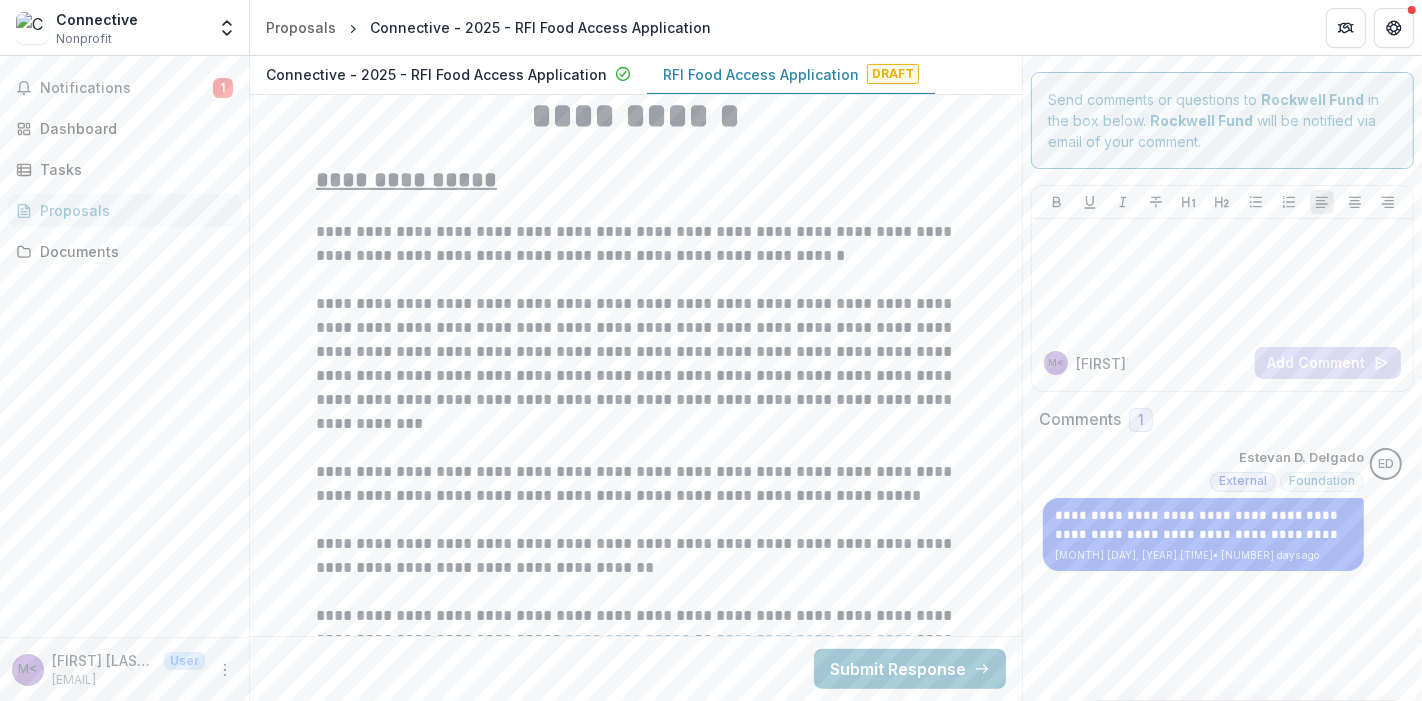 scroll, scrollTop: 228, scrollLeft: 0, axis: vertical 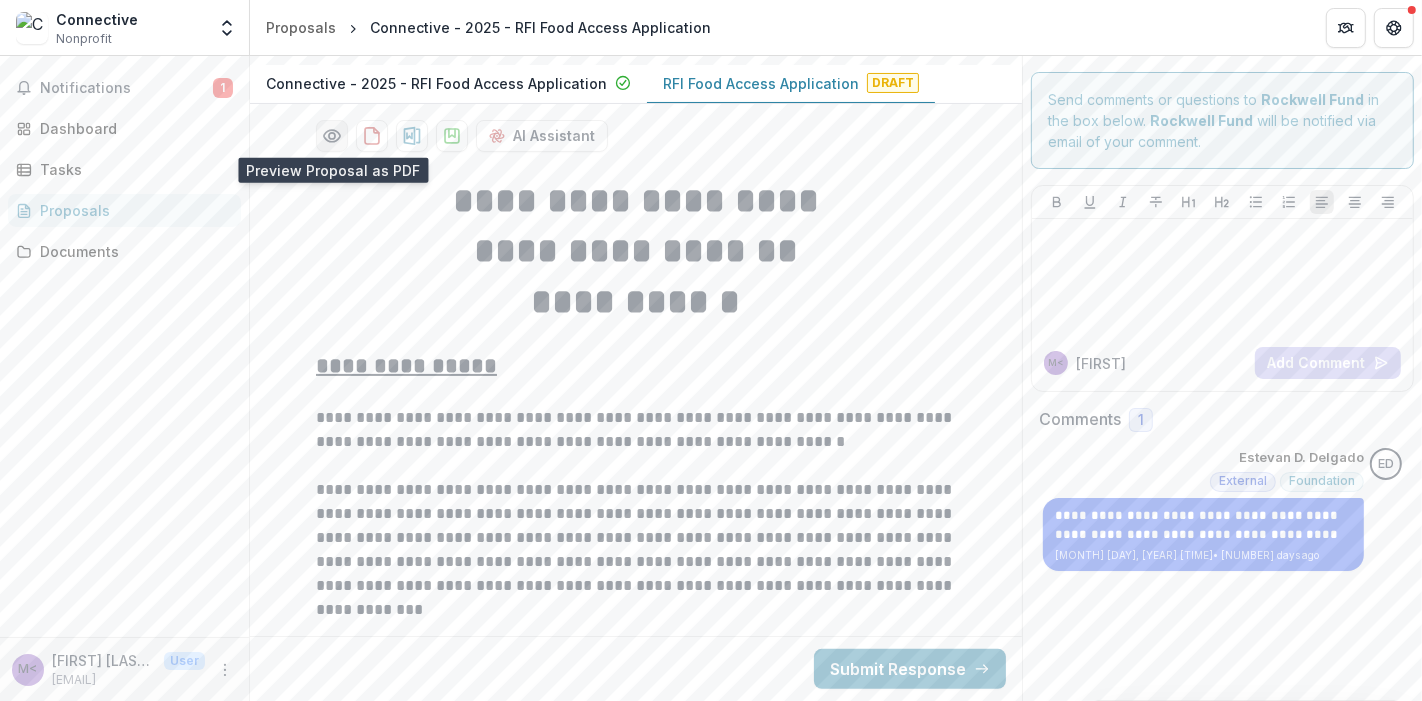 click 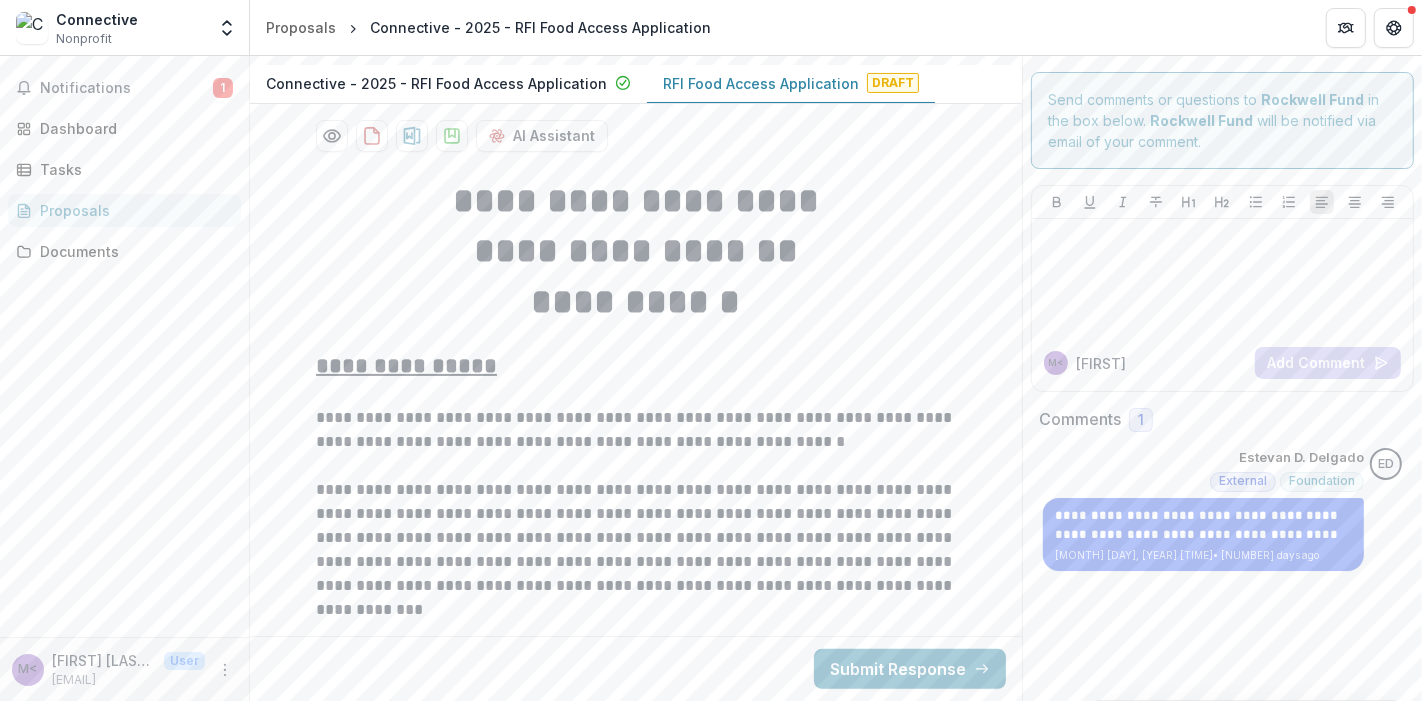 click at bounding box center [0, 719] 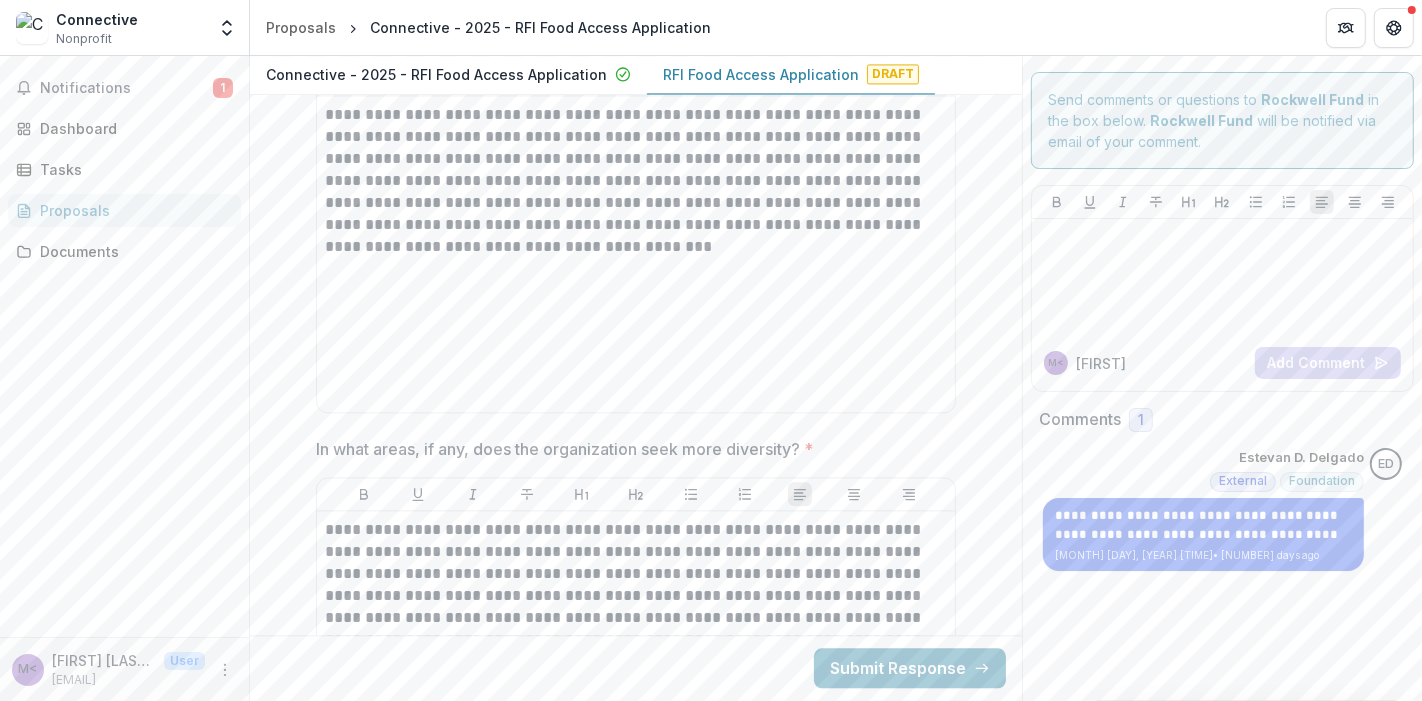 scroll, scrollTop: 10561, scrollLeft: 0, axis: vertical 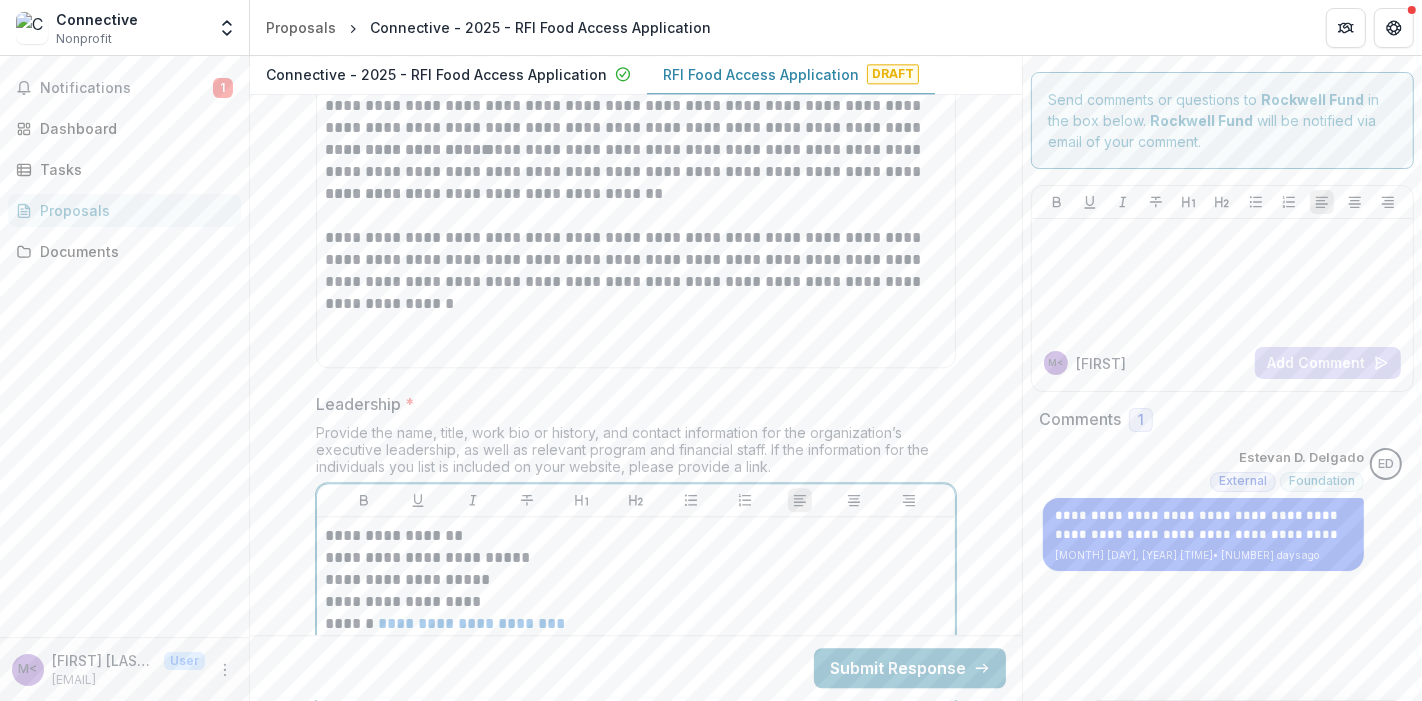 click on "**********" at bounding box center (636, 580) 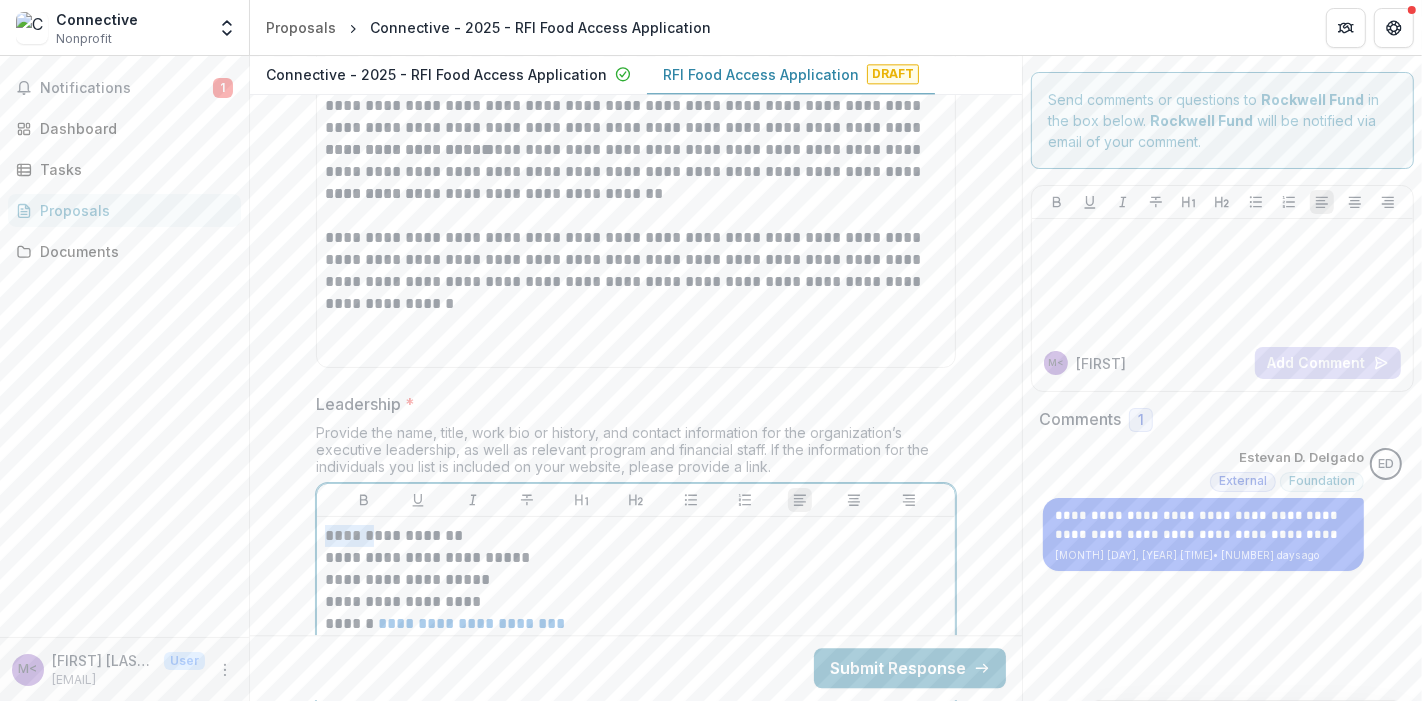 drag, startPoint x: 376, startPoint y: 514, endPoint x: 274, endPoint y: 512, distance: 102.01961 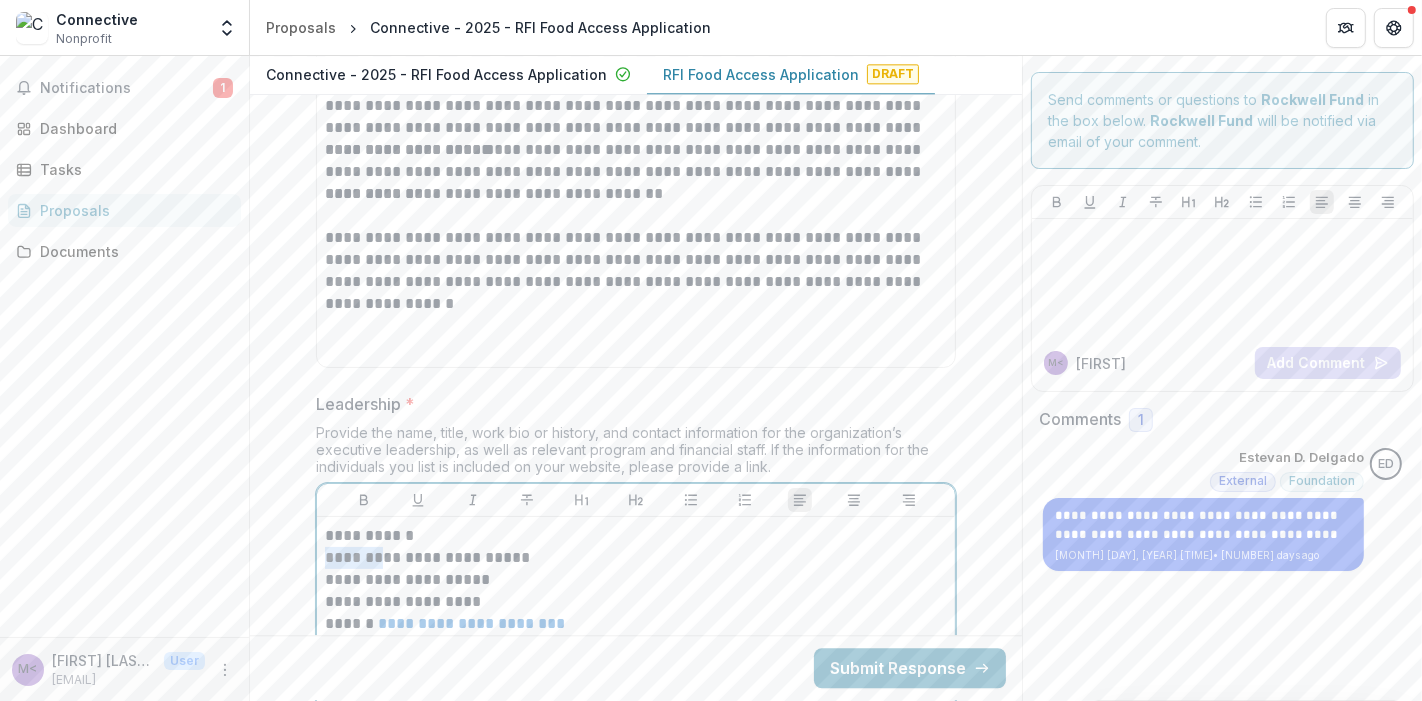 drag, startPoint x: 366, startPoint y: 538, endPoint x: 288, endPoint y: 533, distance: 78.160095 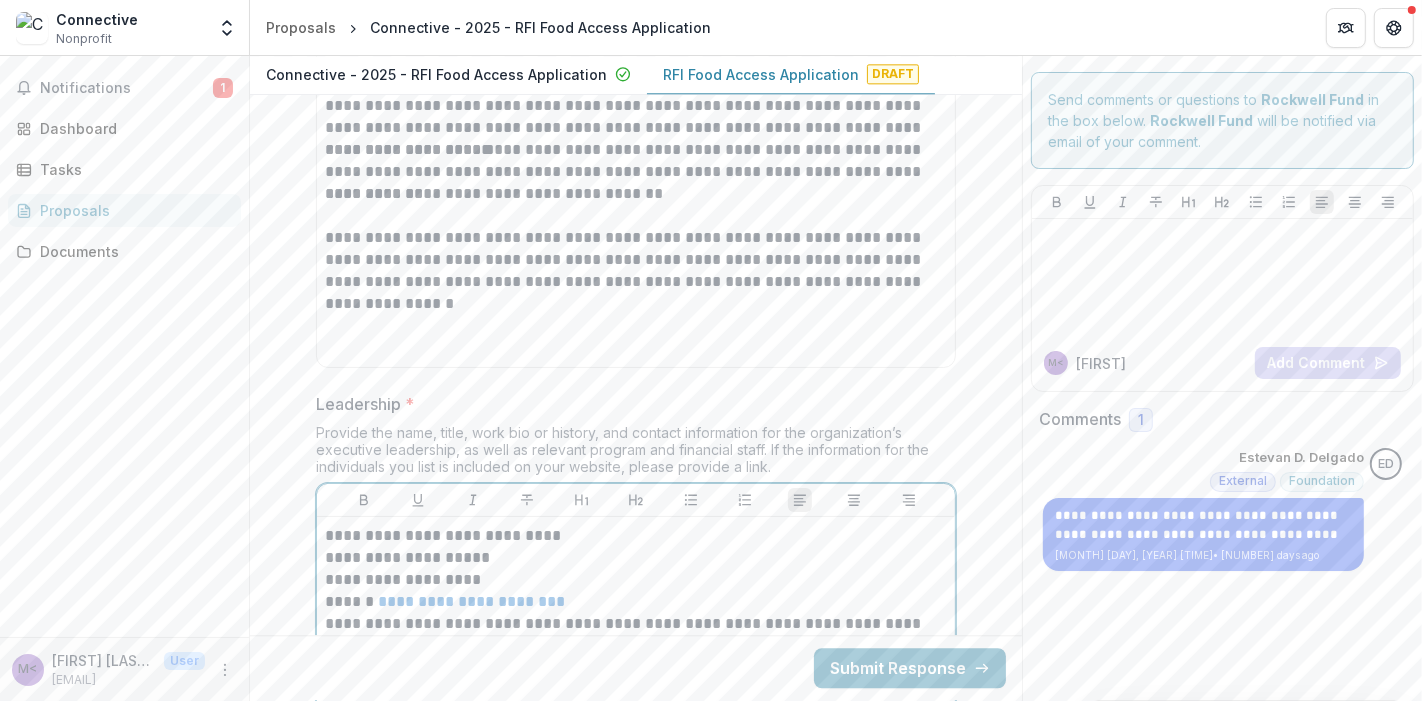 type 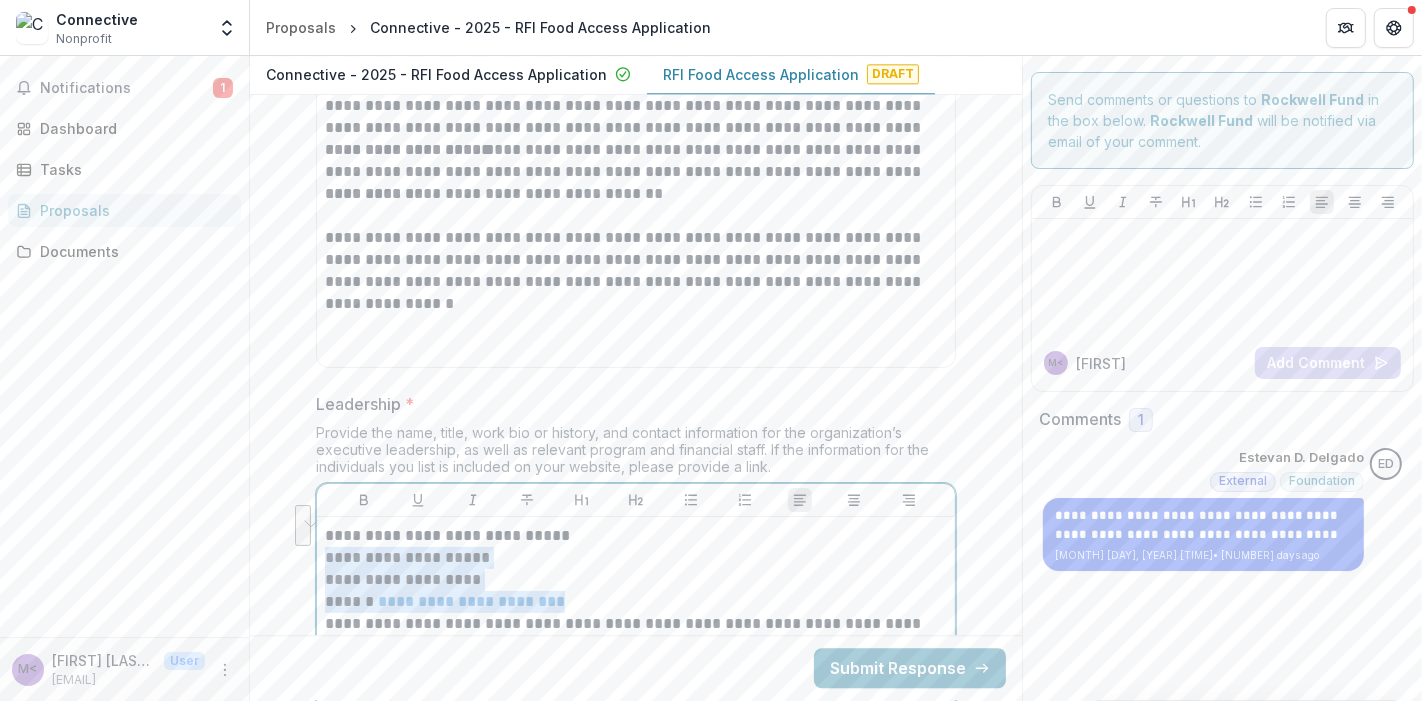 click on "**********" at bounding box center [636, -2376] 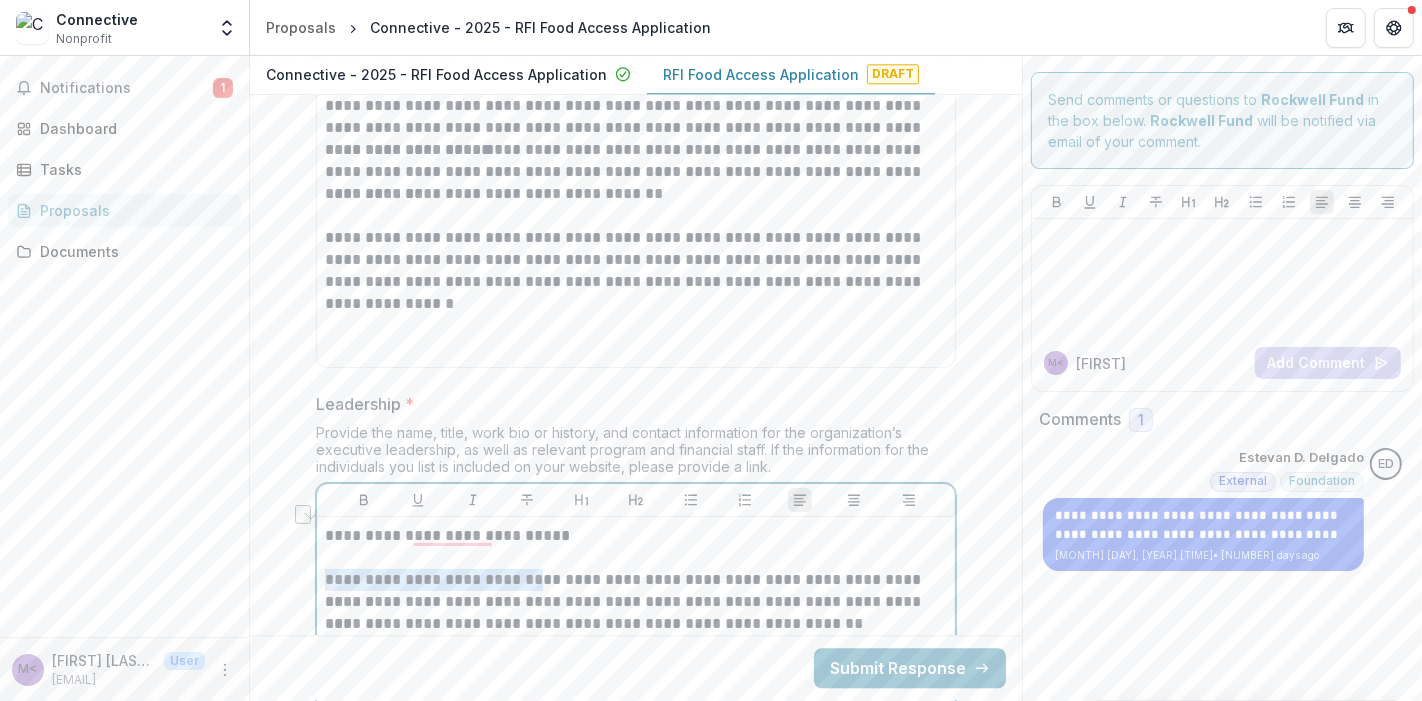 drag, startPoint x: 528, startPoint y: 557, endPoint x: 319, endPoint y: 553, distance: 209.03827 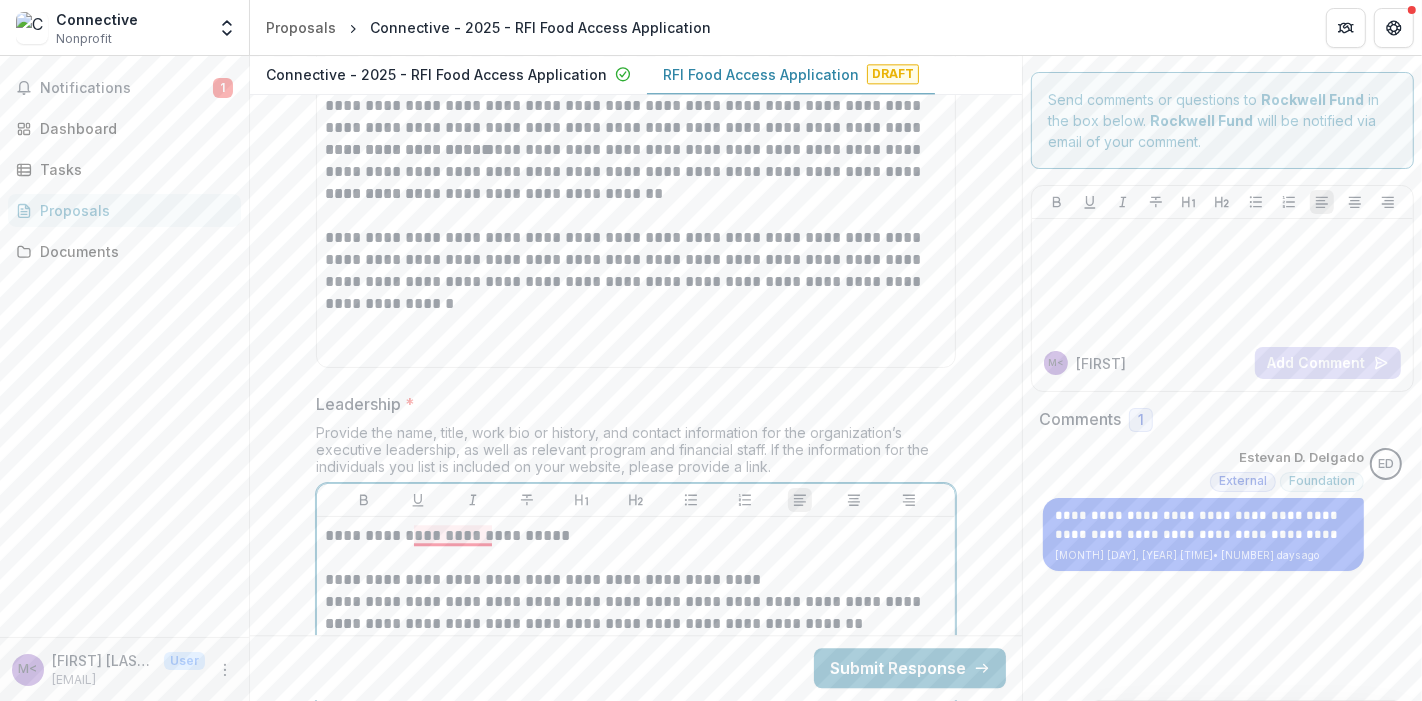 click on "**********" at bounding box center [636, 536] 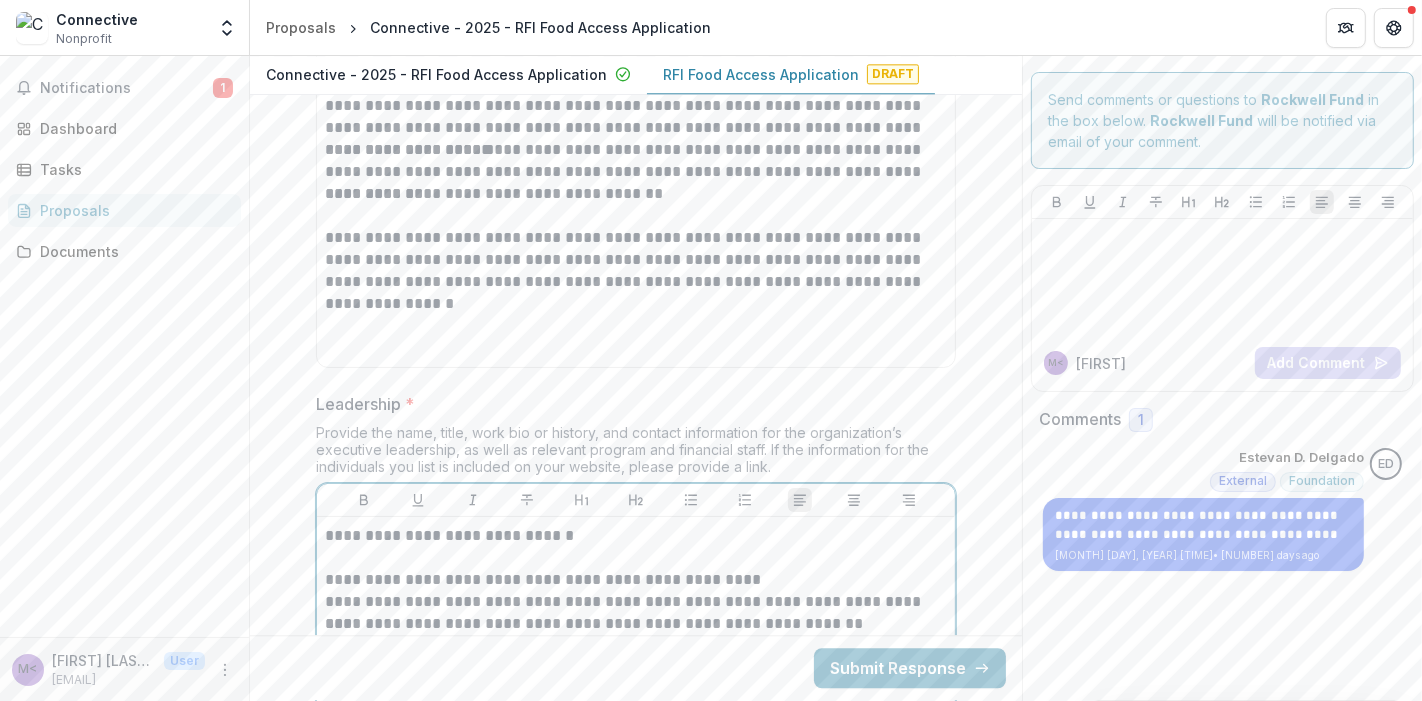 click at bounding box center [636, 558] 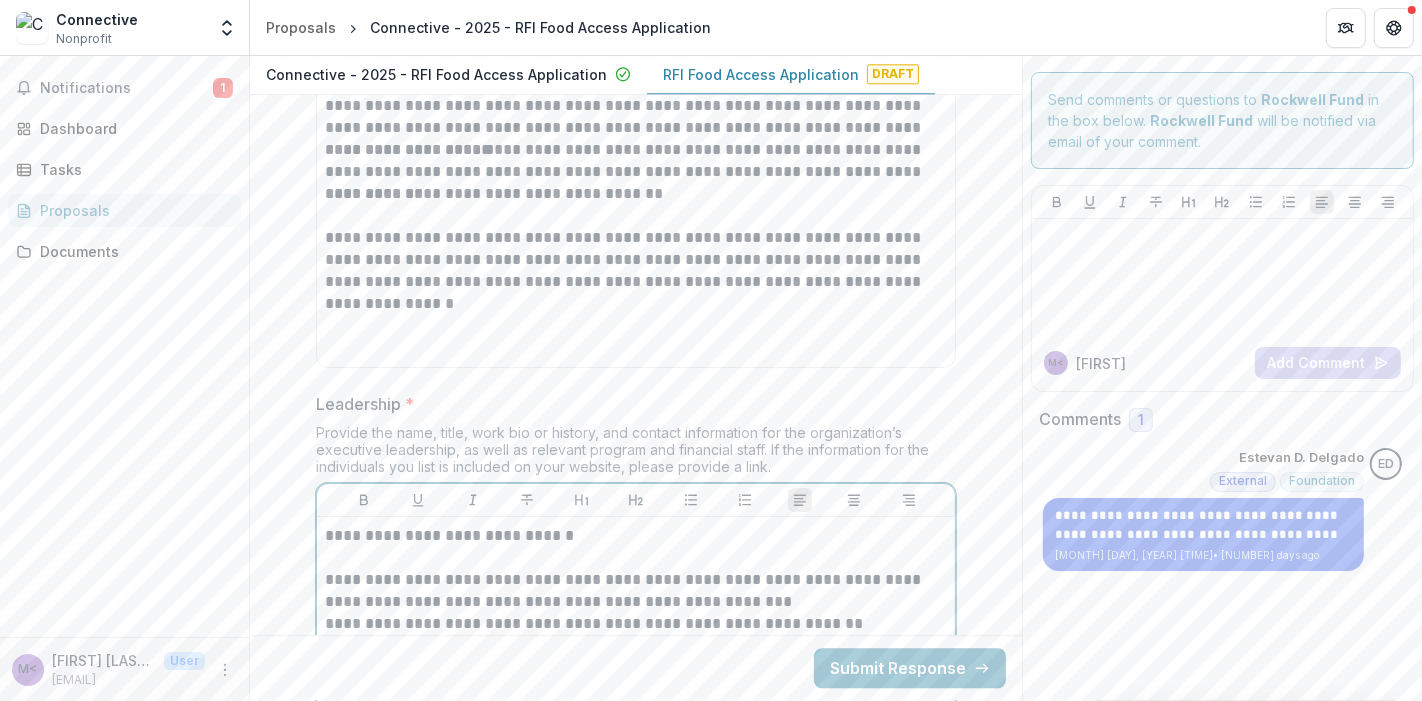 click on "**********" at bounding box center [636, 591] 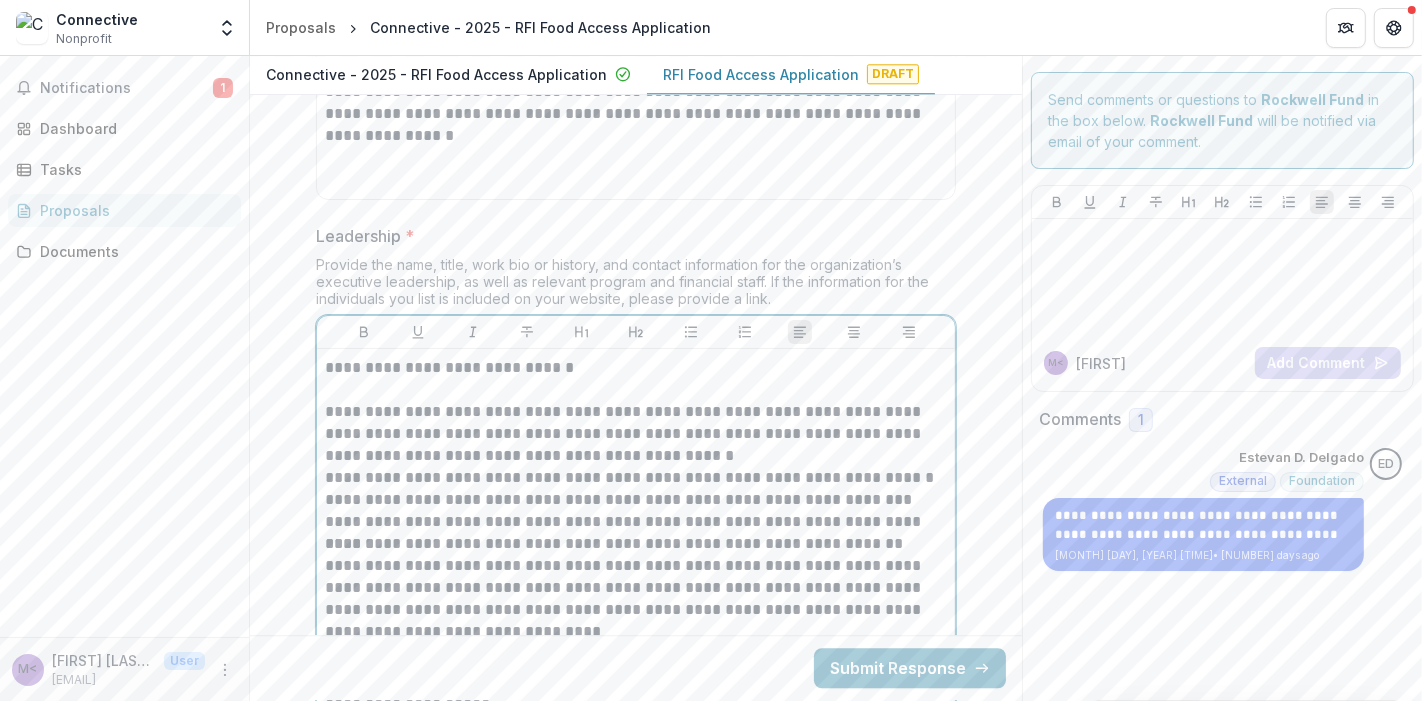 scroll, scrollTop: 10783, scrollLeft: 0, axis: vertical 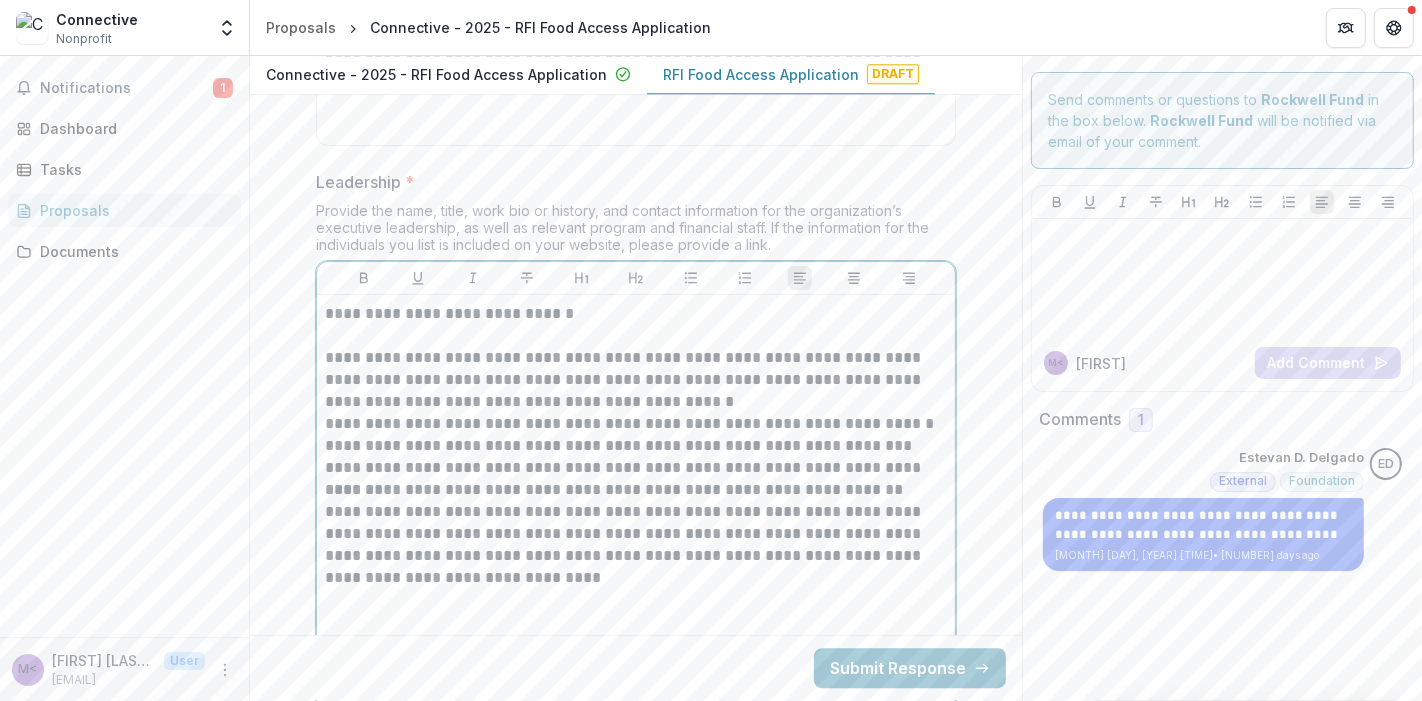 click on "**********" at bounding box center (636, 380) 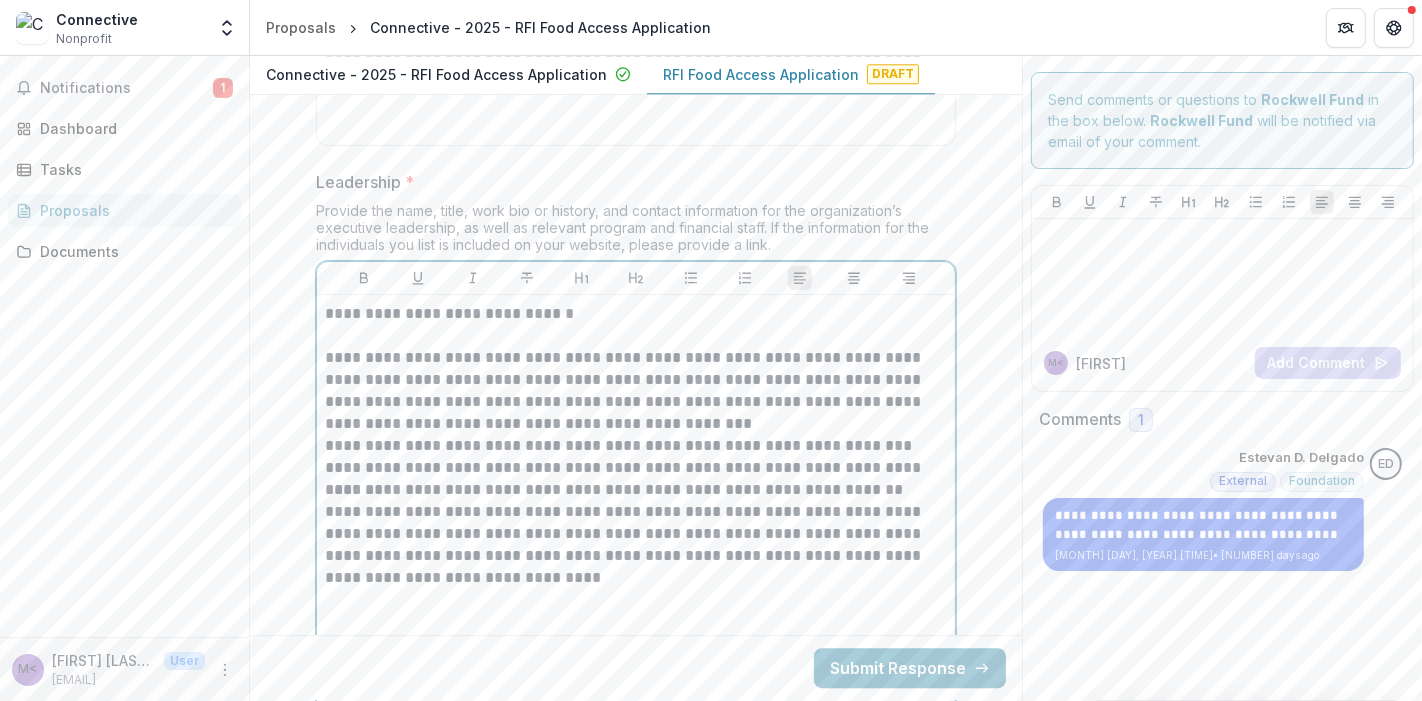 click on "**********" at bounding box center (636, 391) 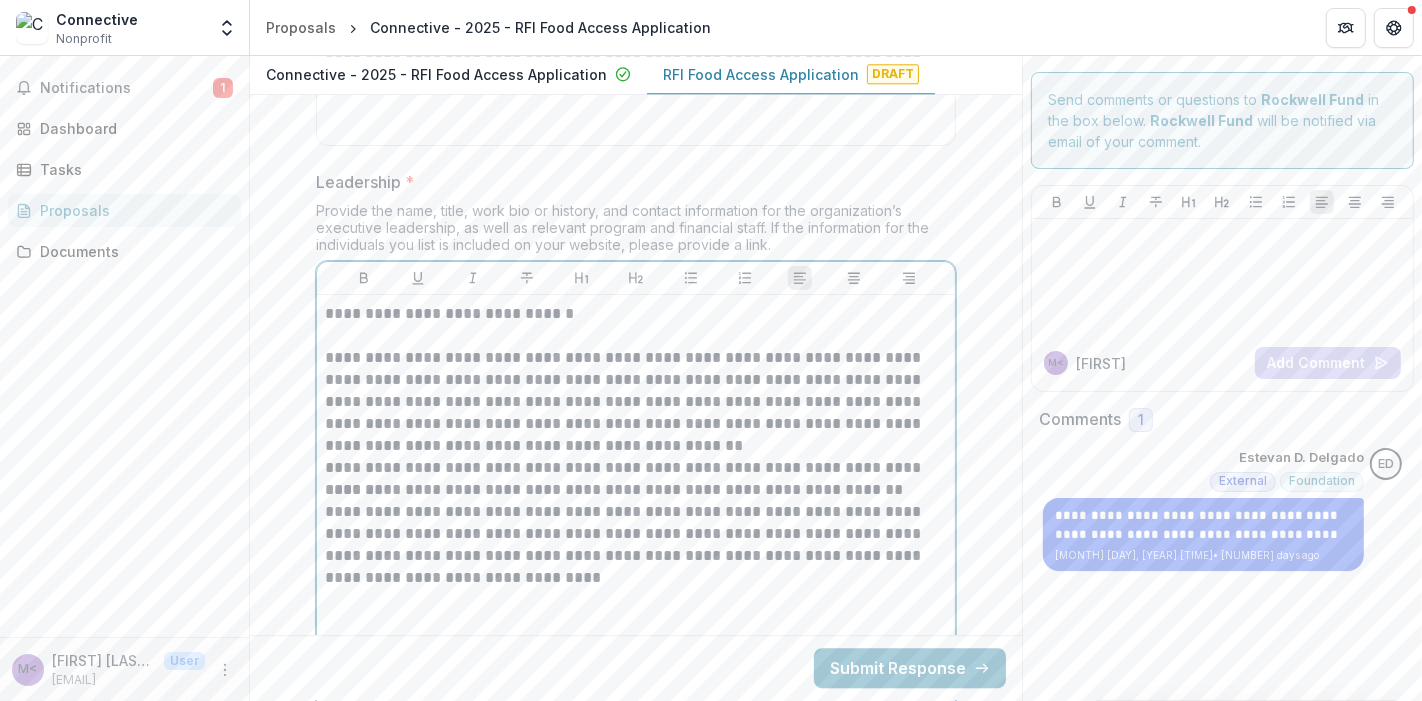 click on "**********" at bounding box center [636, 402] 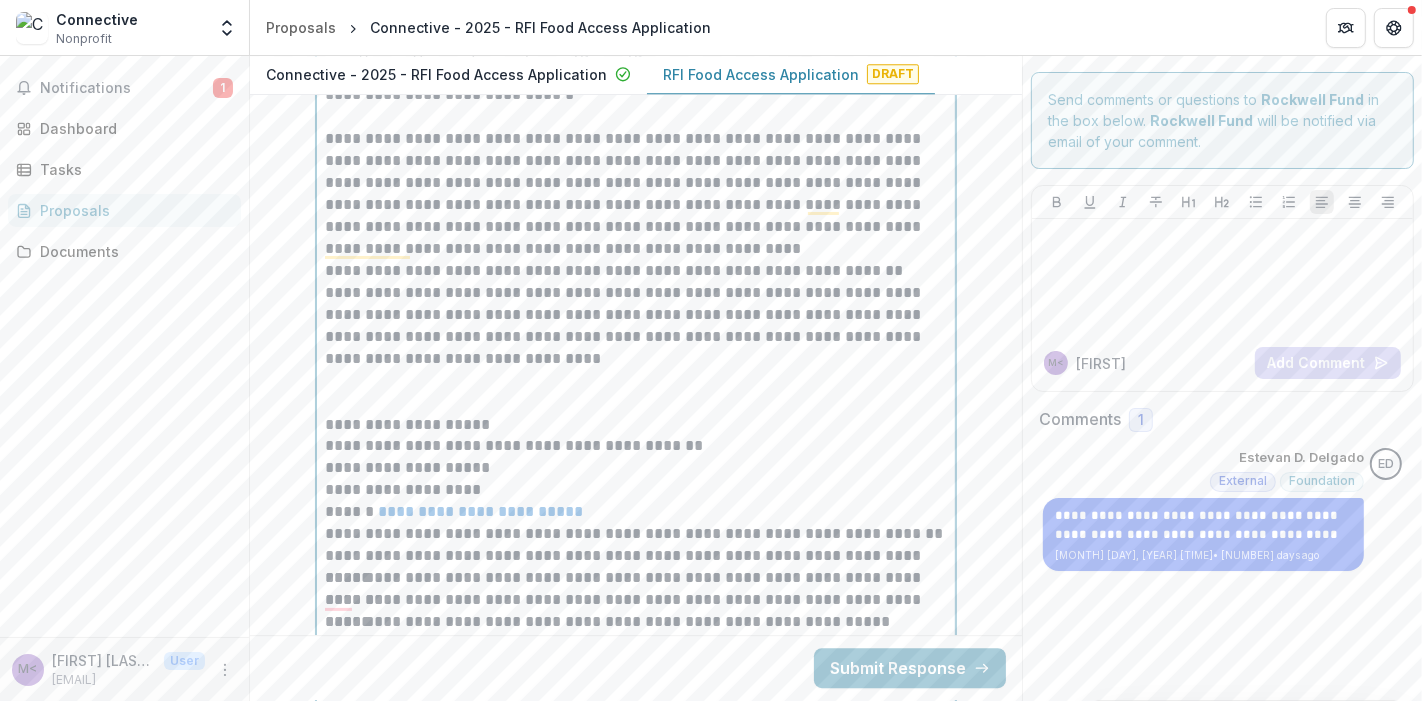 scroll, scrollTop: 11005, scrollLeft: 0, axis: vertical 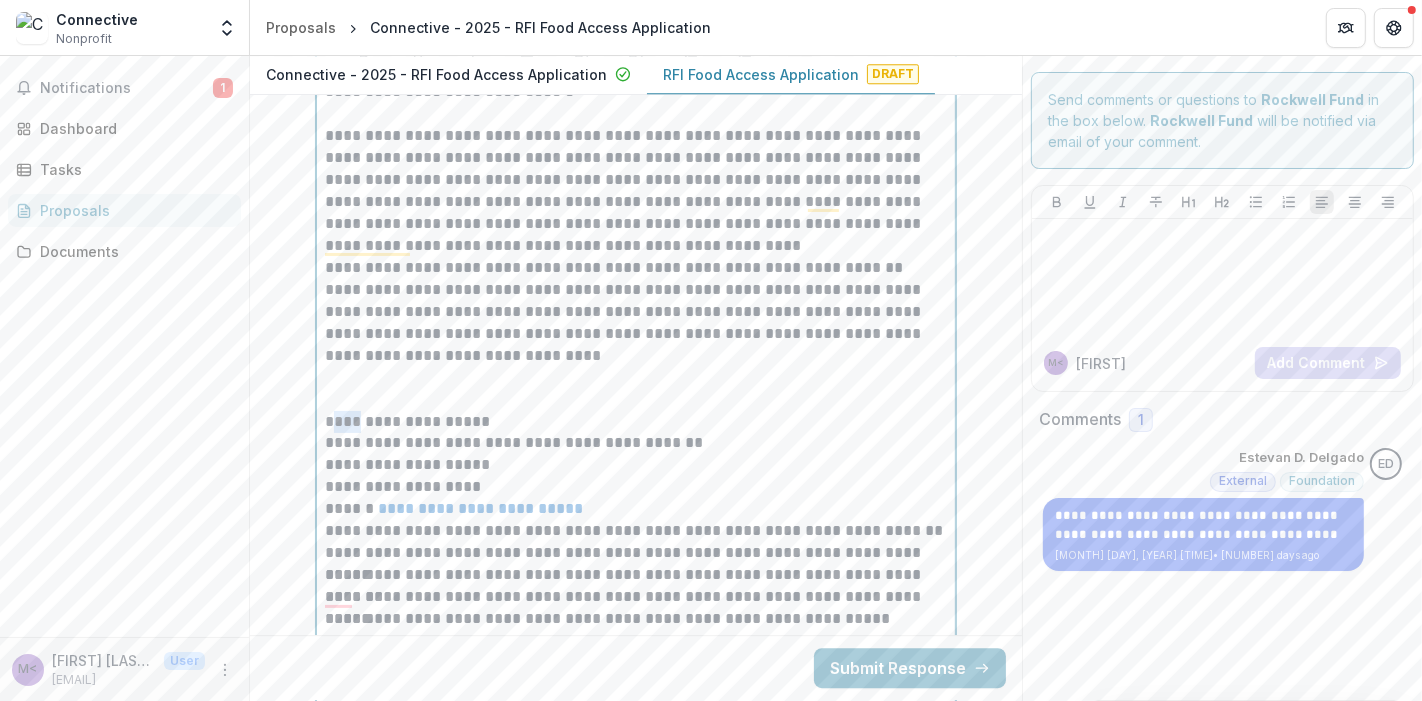 drag, startPoint x: 367, startPoint y: 401, endPoint x: 330, endPoint y: 400, distance: 37.01351 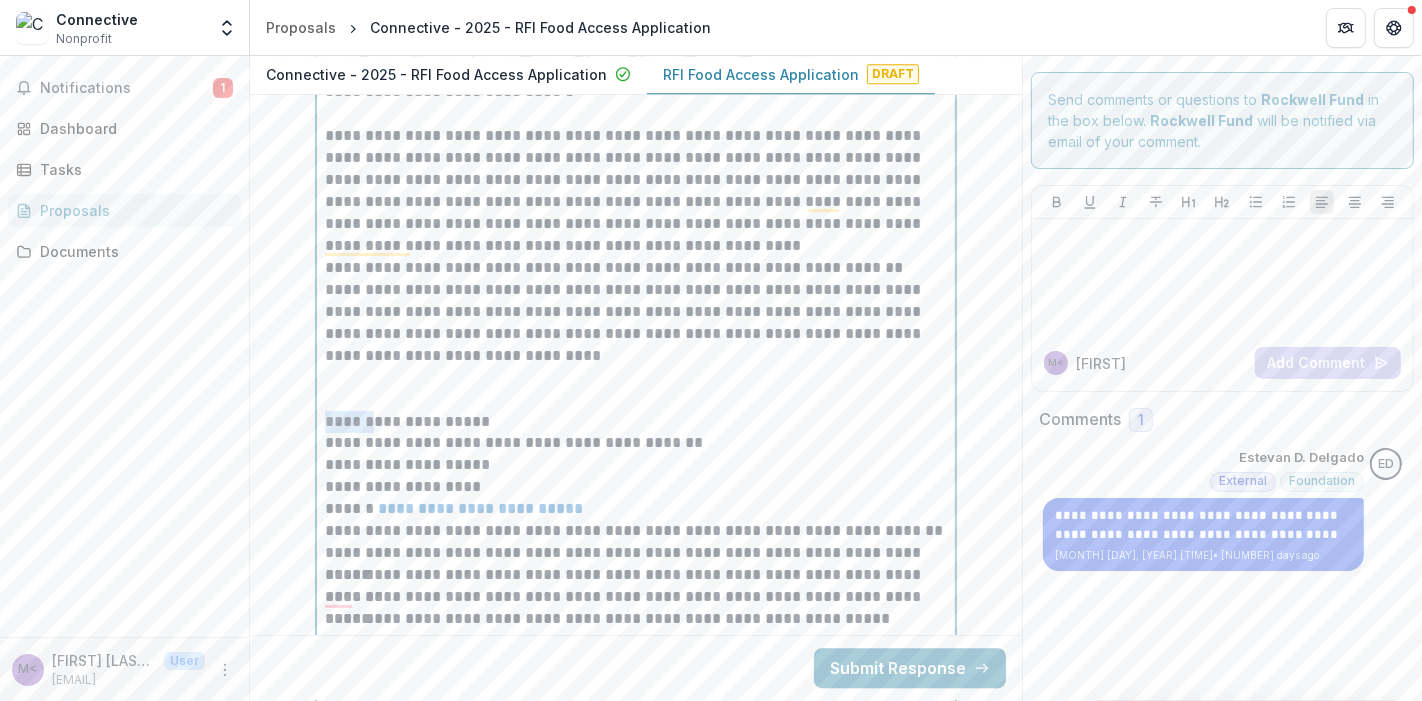 drag, startPoint x: 362, startPoint y: 401, endPoint x: 322, endPoint y: 398, distance: 40.112343 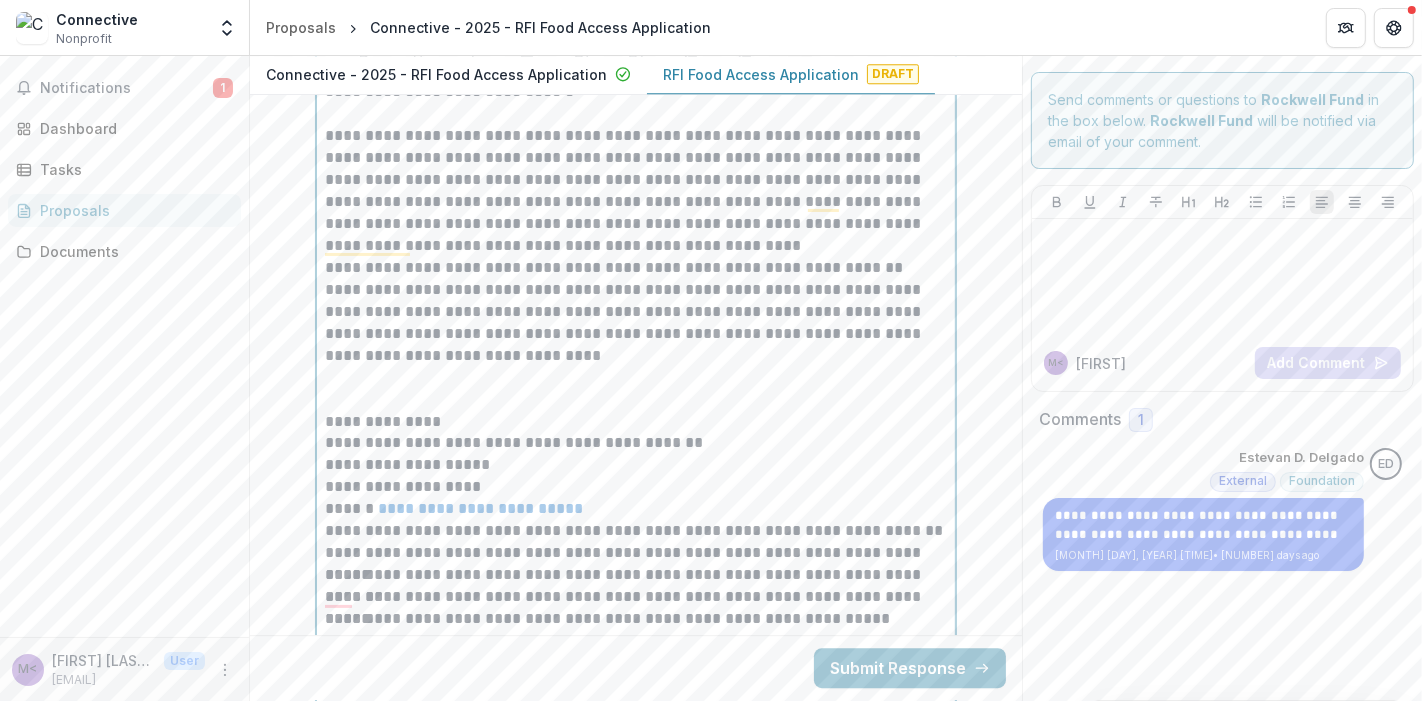 click on "**********" at bounding box center (636, 422) 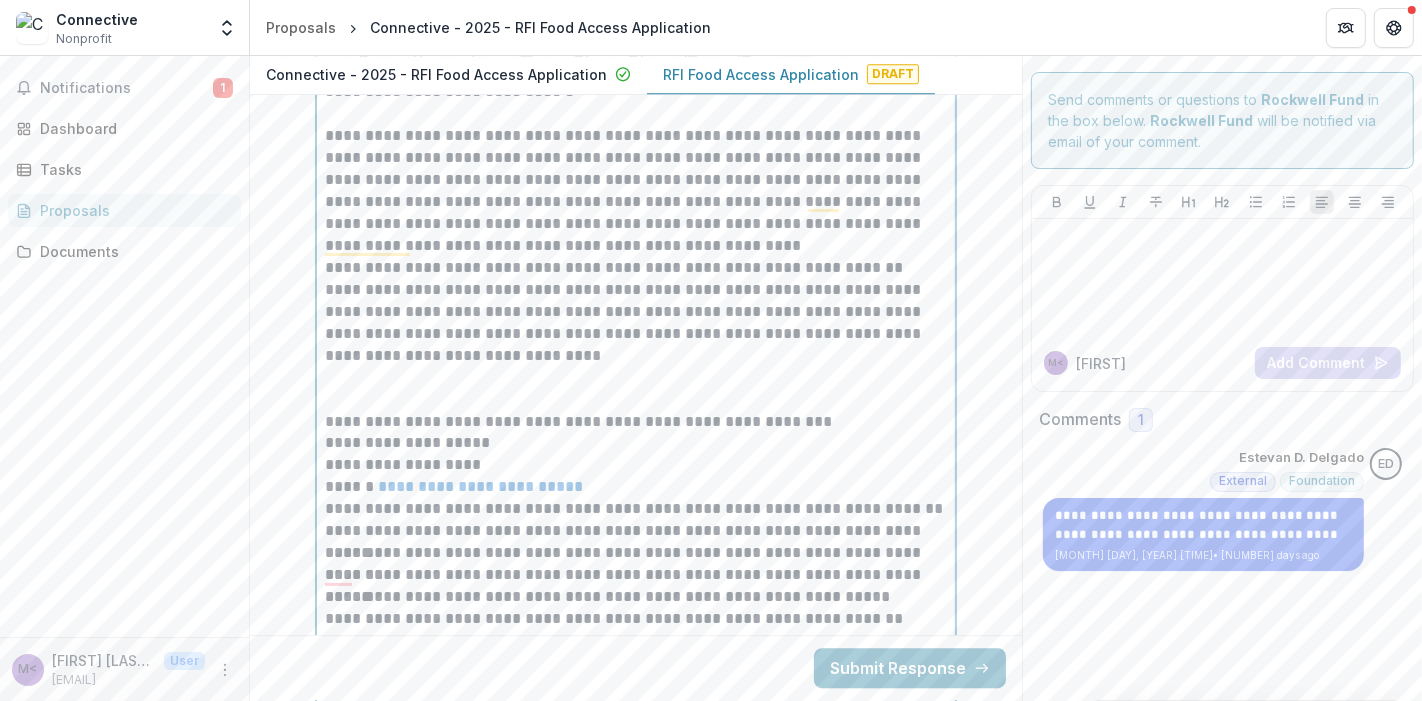 click on "**********" at bounding box center (636, 422) 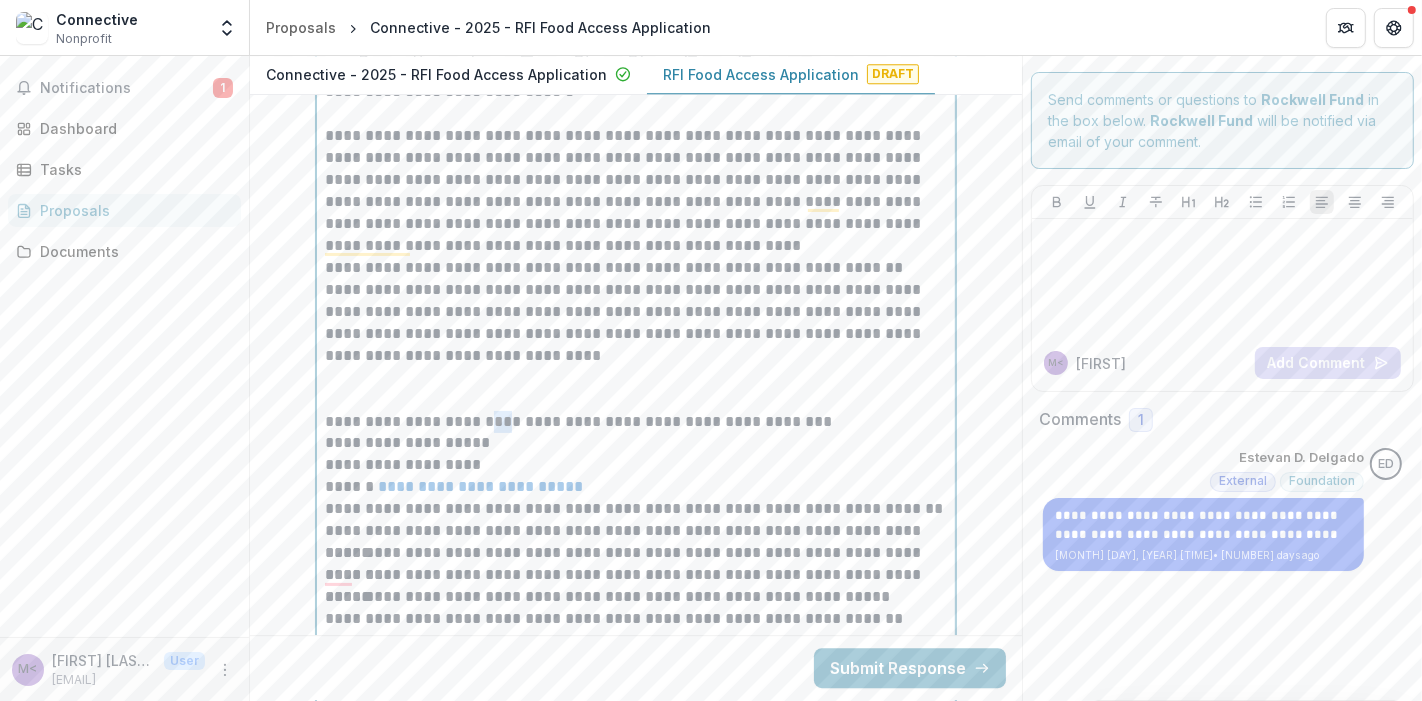 click on "**********" at bounding box center [636, 422] 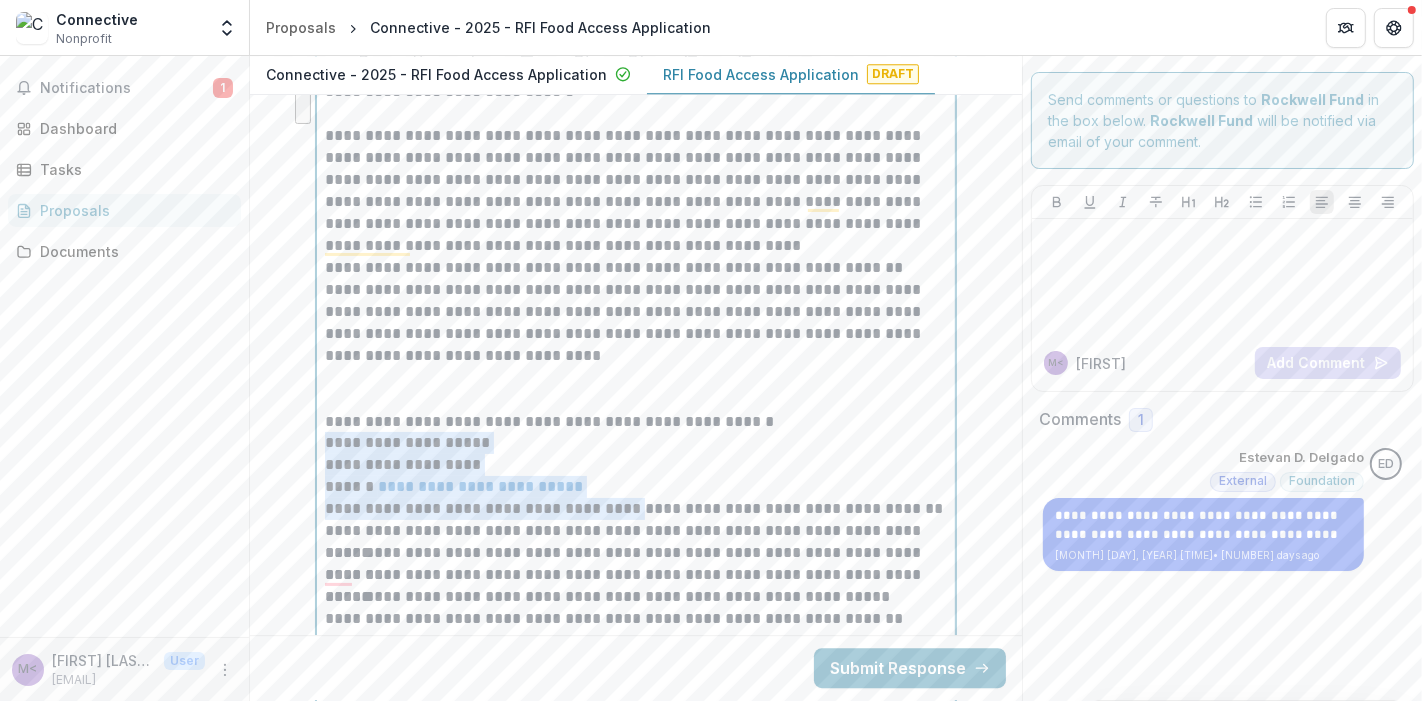 drag, startPoint x: 553, startPoint y: 467, endPoint x: 325, endPoint y: 424, distance: 232.0194 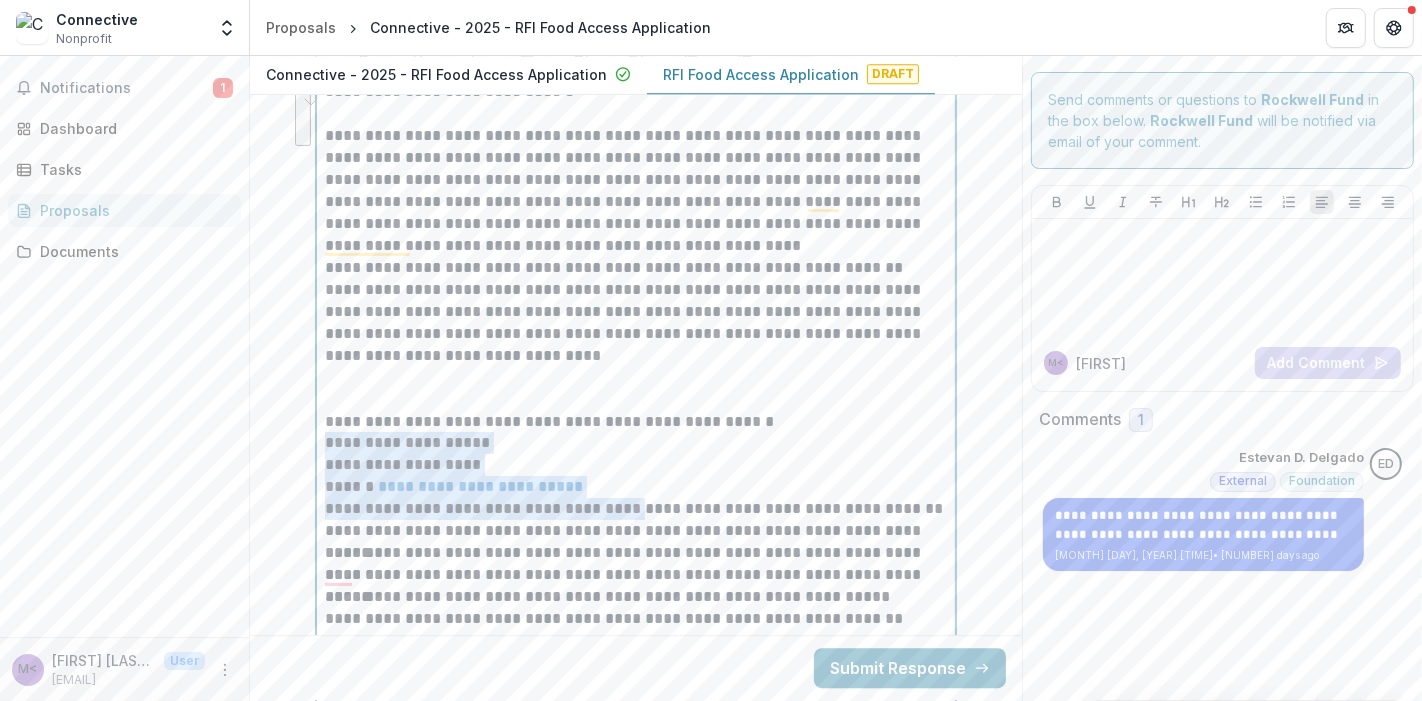 click on "**********" at bounding box center (480, 486) 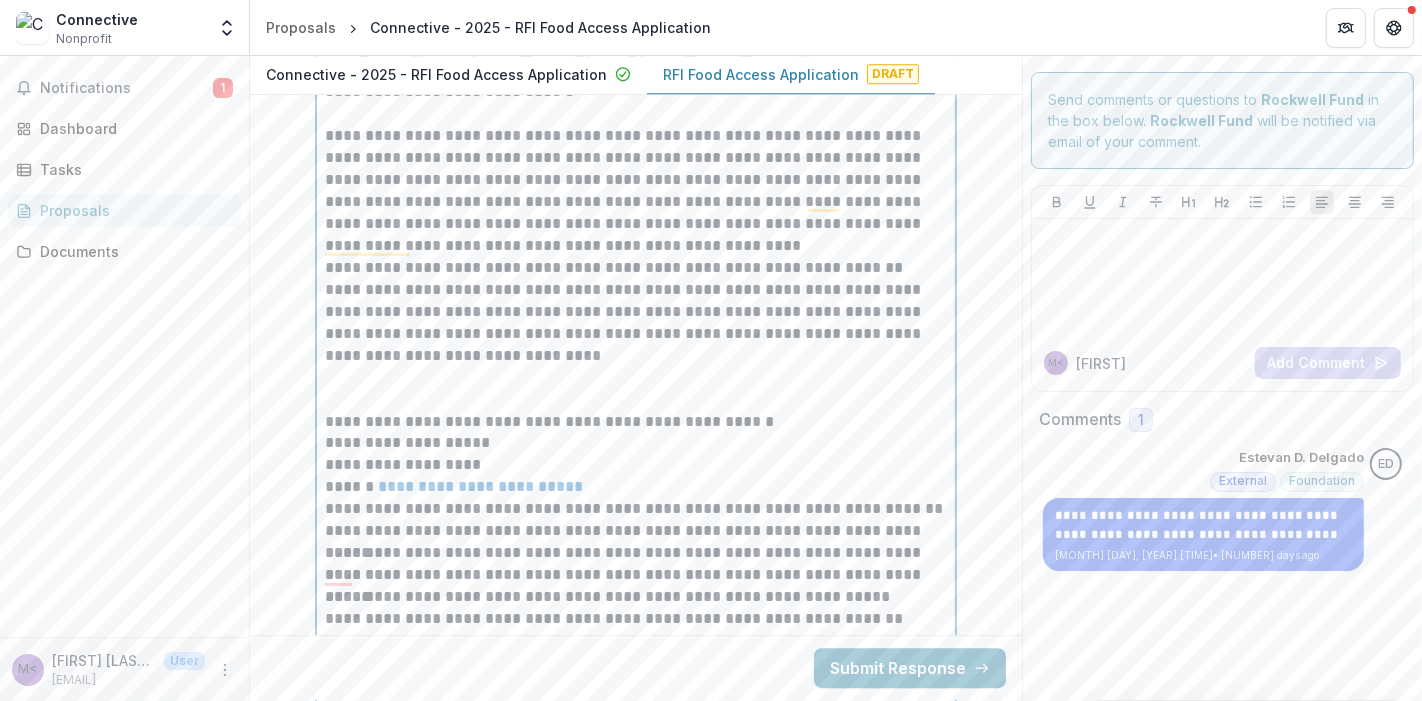 click on "**********" at bounding box center [636, 509] 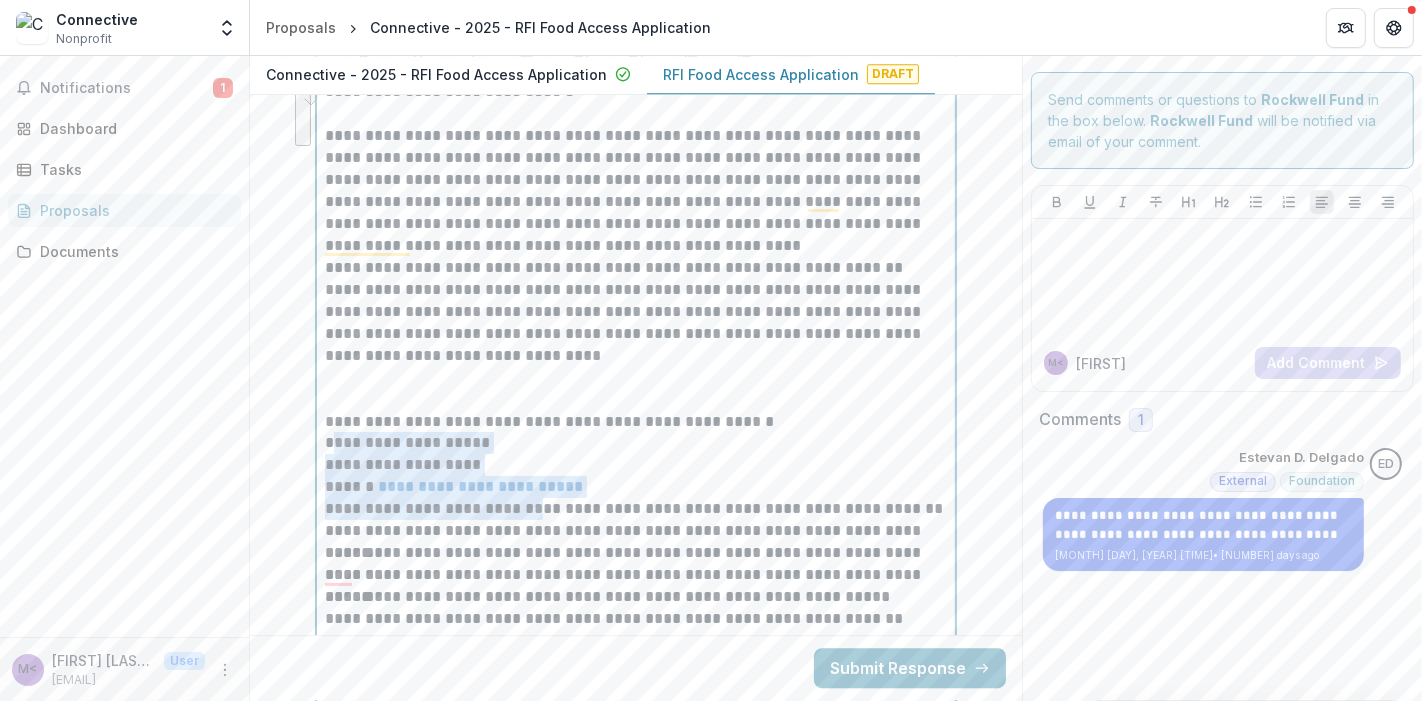 drag, startPoint x: 526, startPoint y: 489, endPoint x: 327, endPoint y: 422, distance: 209.9762 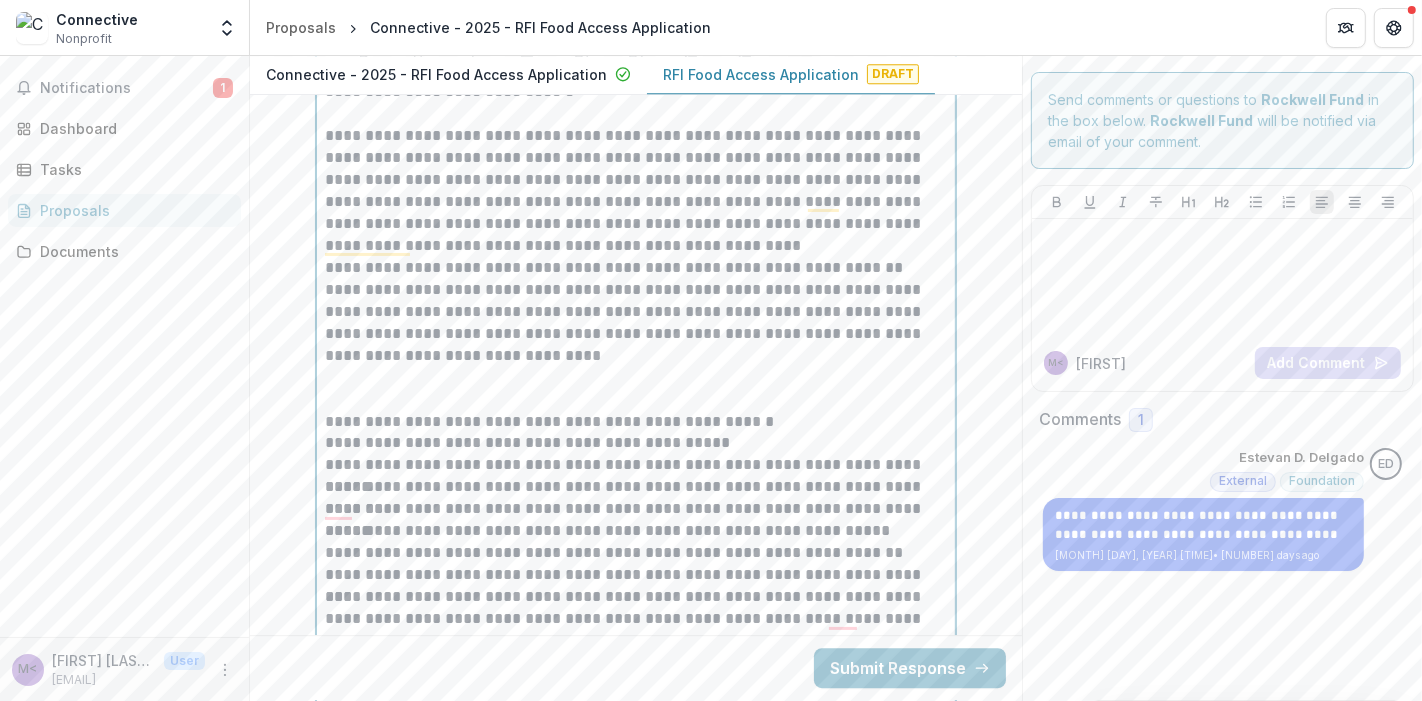 click on "**********" at bounding box center [636, 443] 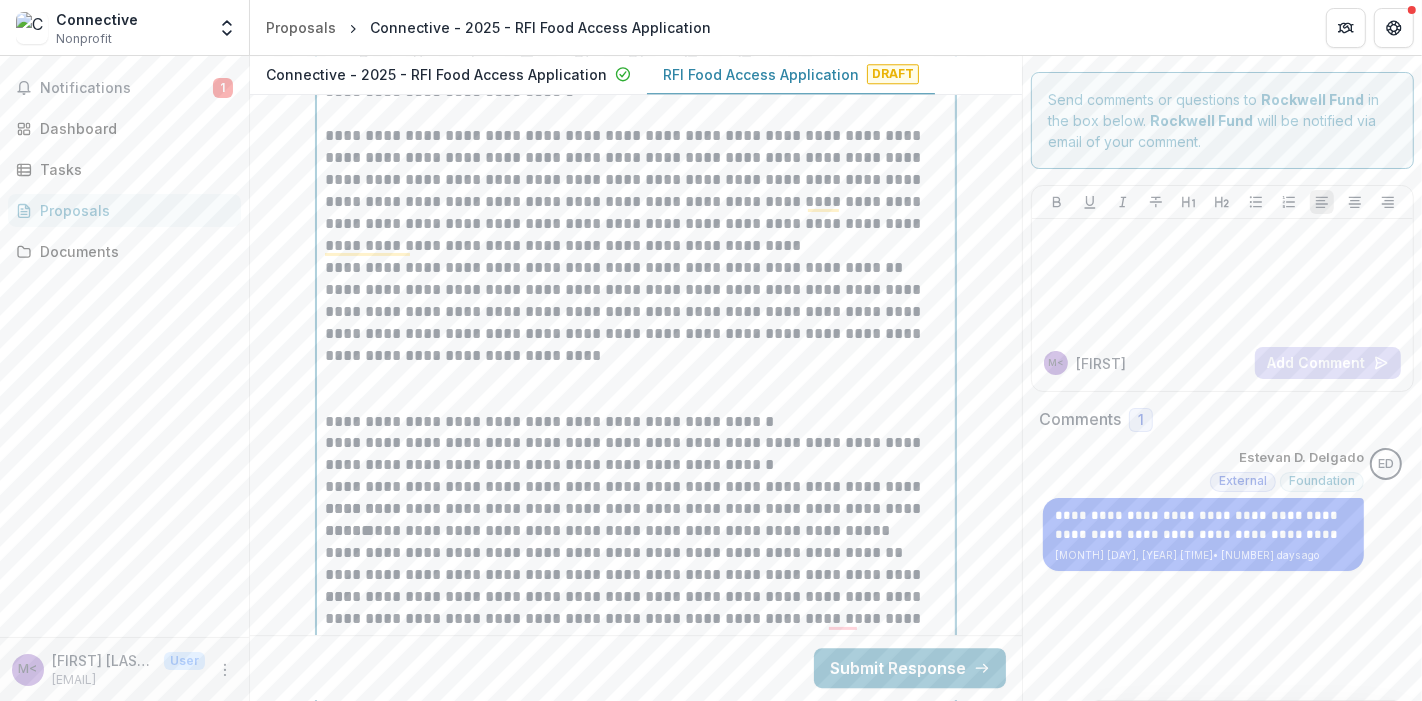 click on "**********" at bounding box center (636, 454) 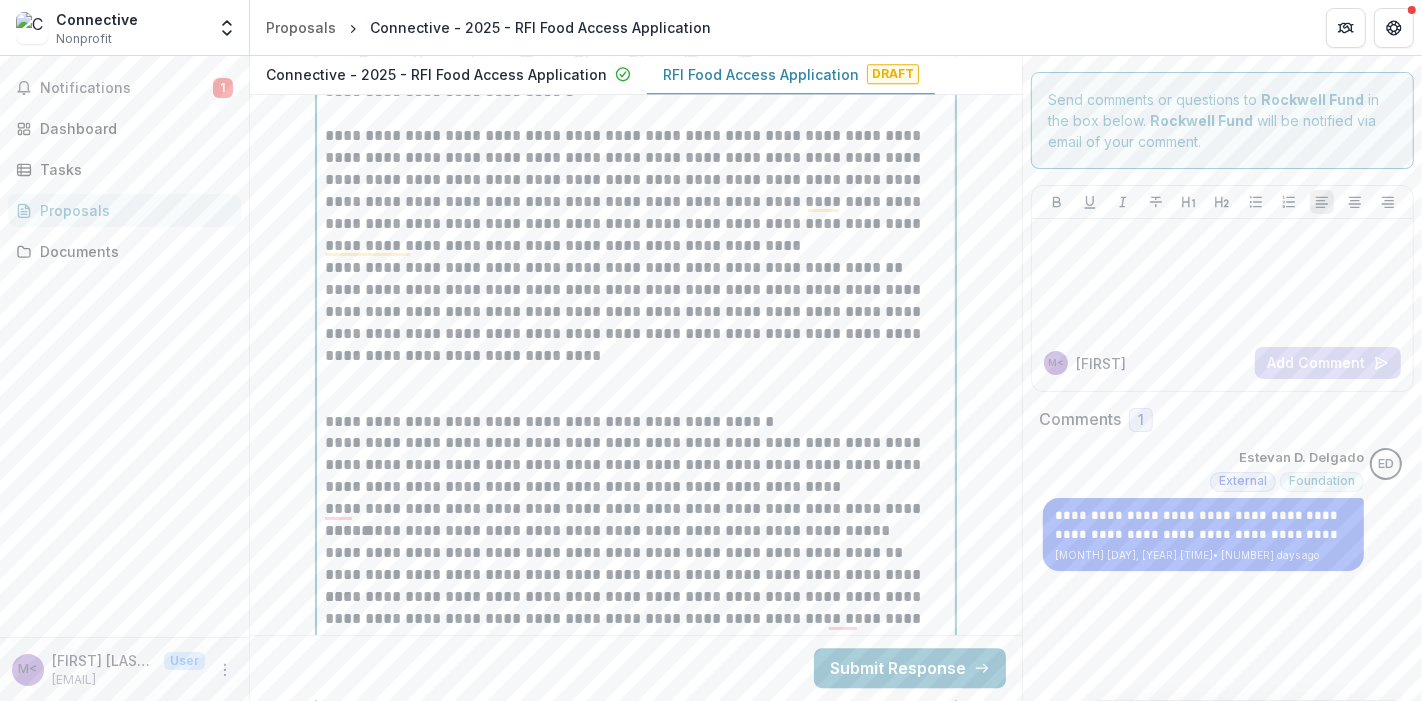 click on "**********" at bounding box center (636, 465) 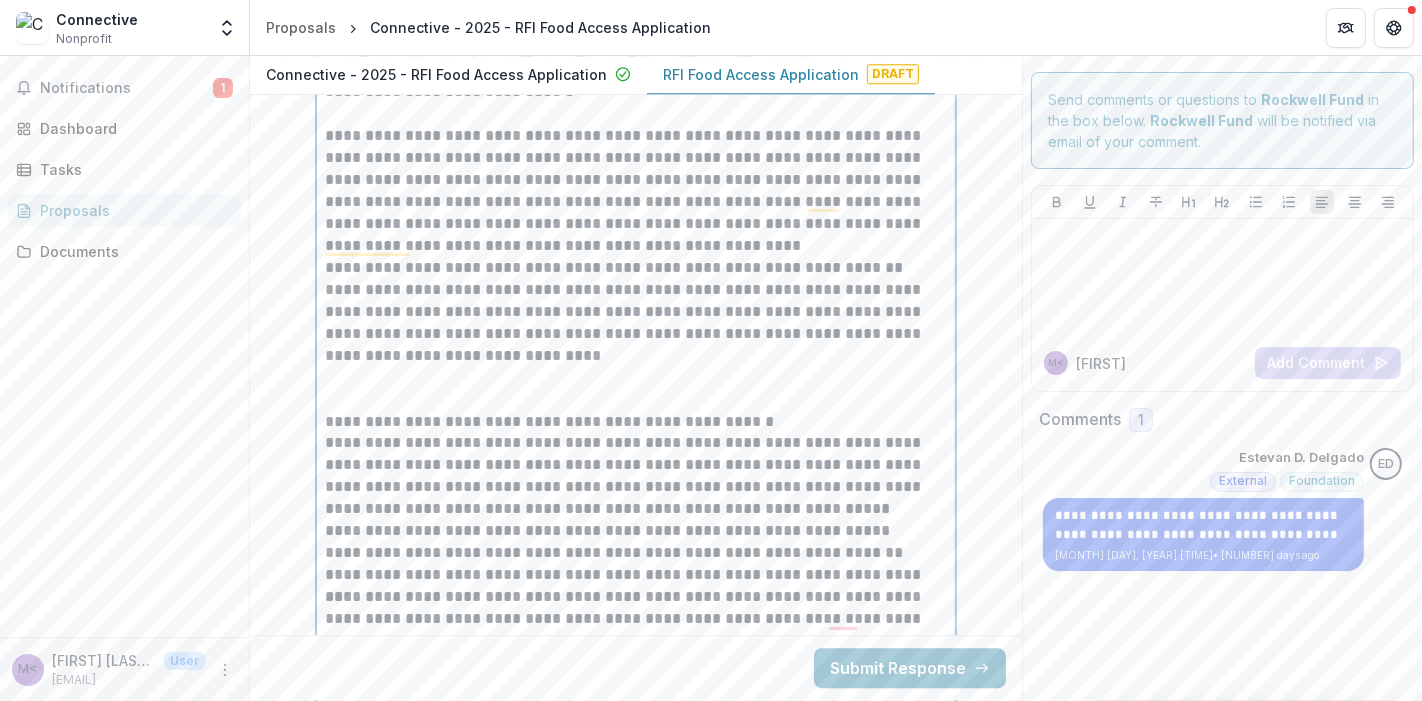 click on "**********" at bounding box center [636, 476] 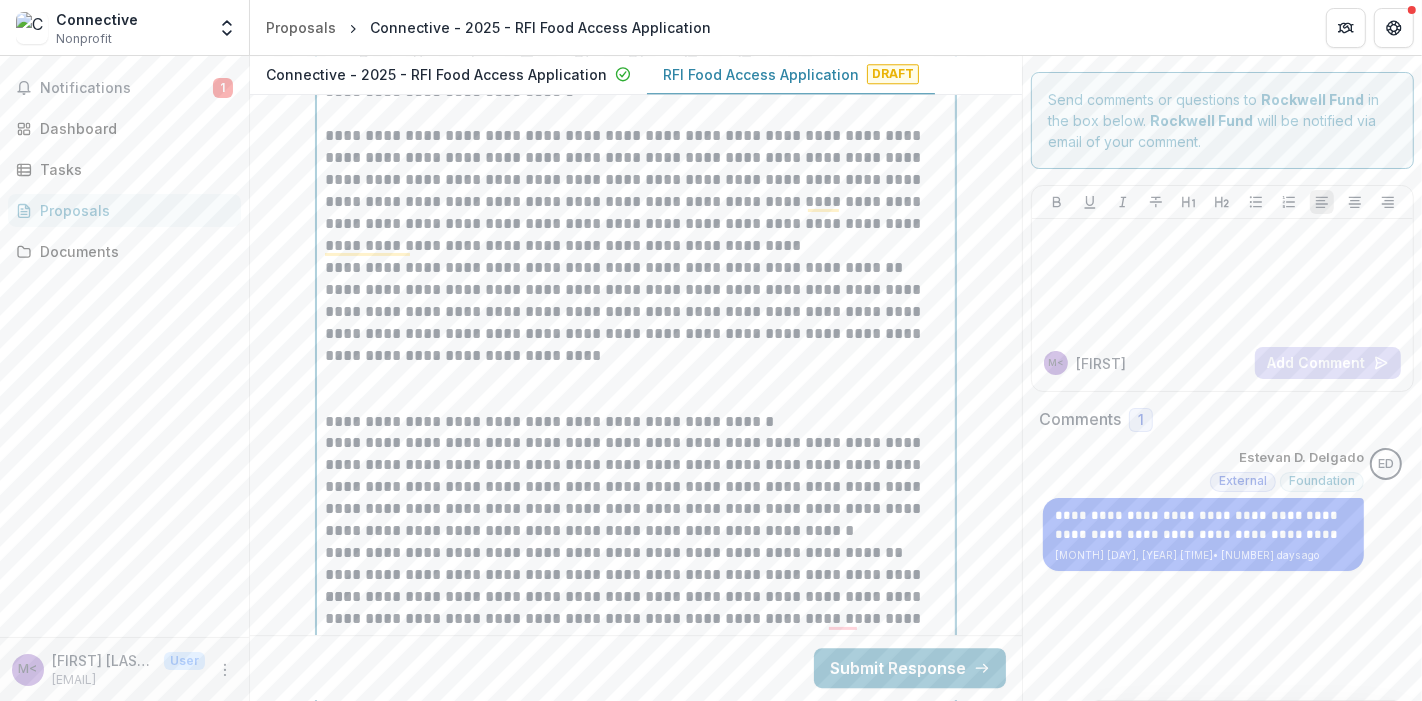 click on "**********" at bounding box center [636, 487] 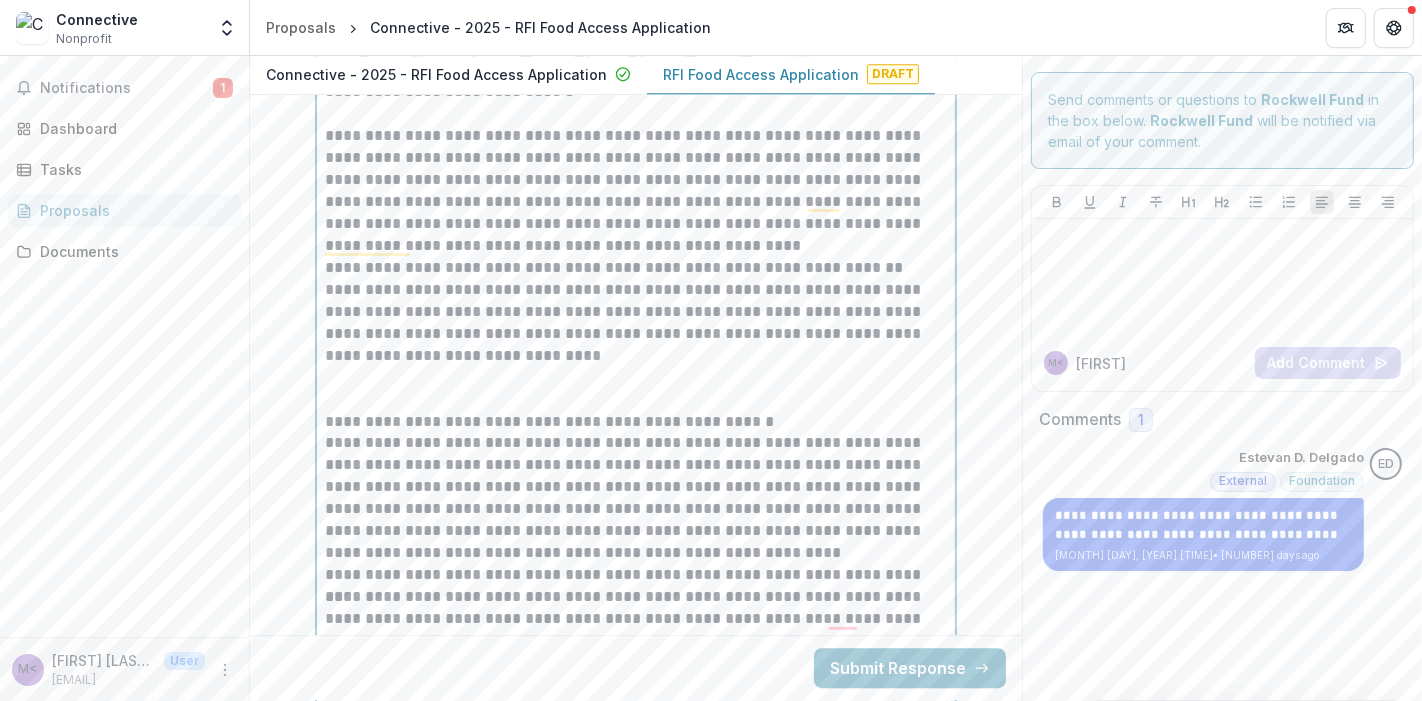 click on "**********" at bounding box center [636, 498] 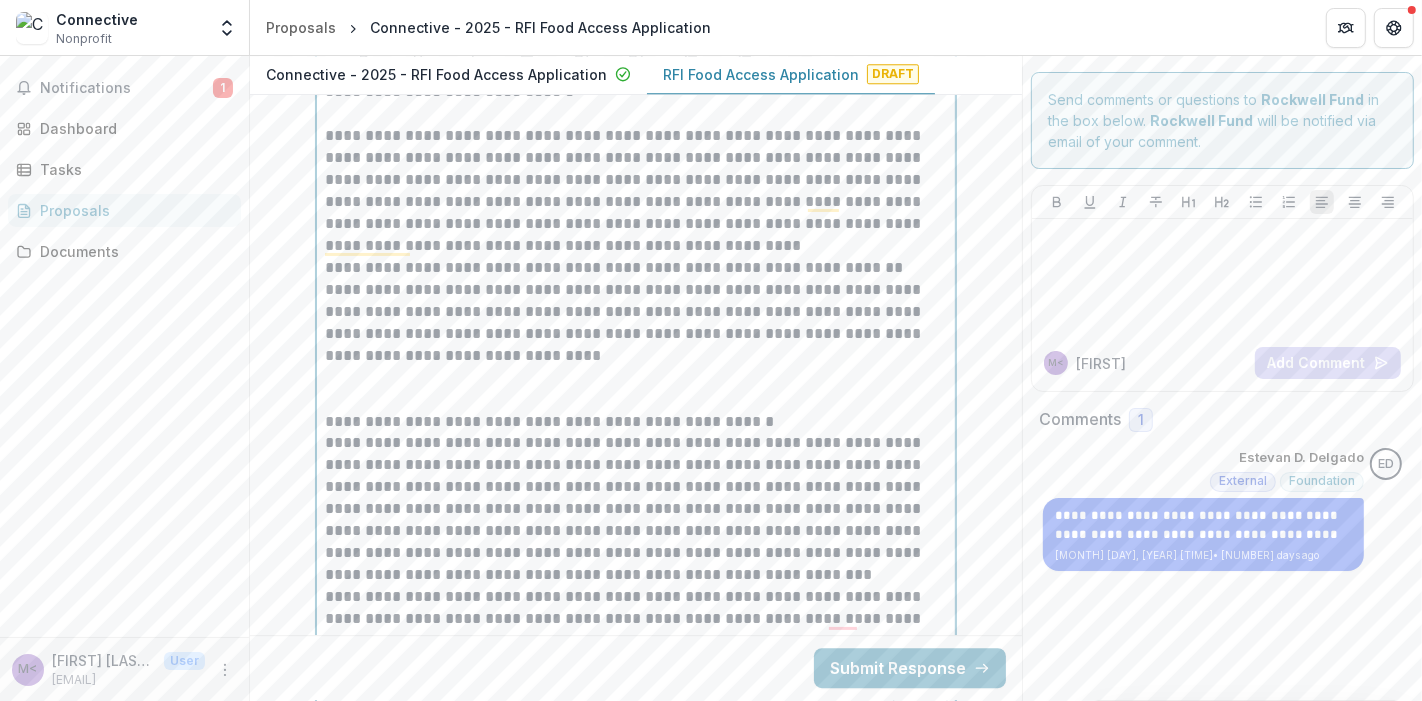 click on "**********" at bounding box center (636, 509) 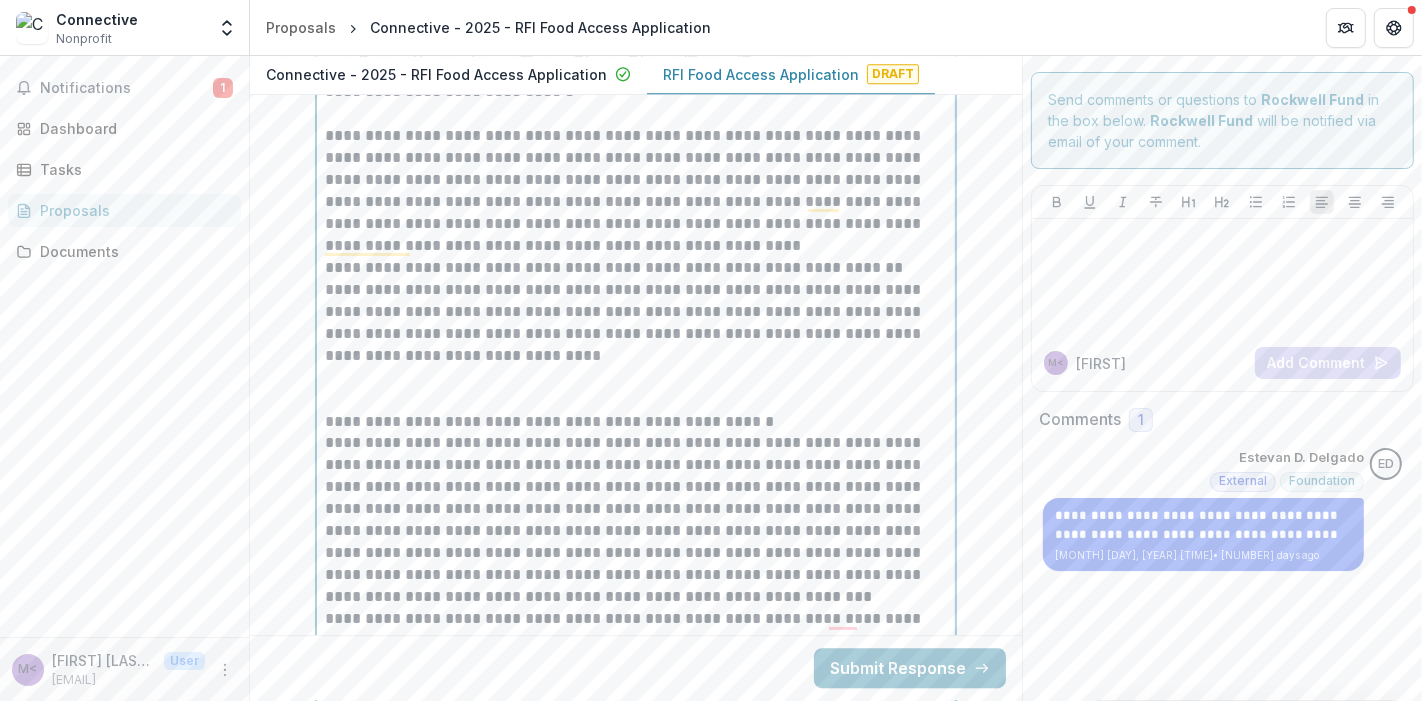 click on "**********" at bounding box center [636, 520] 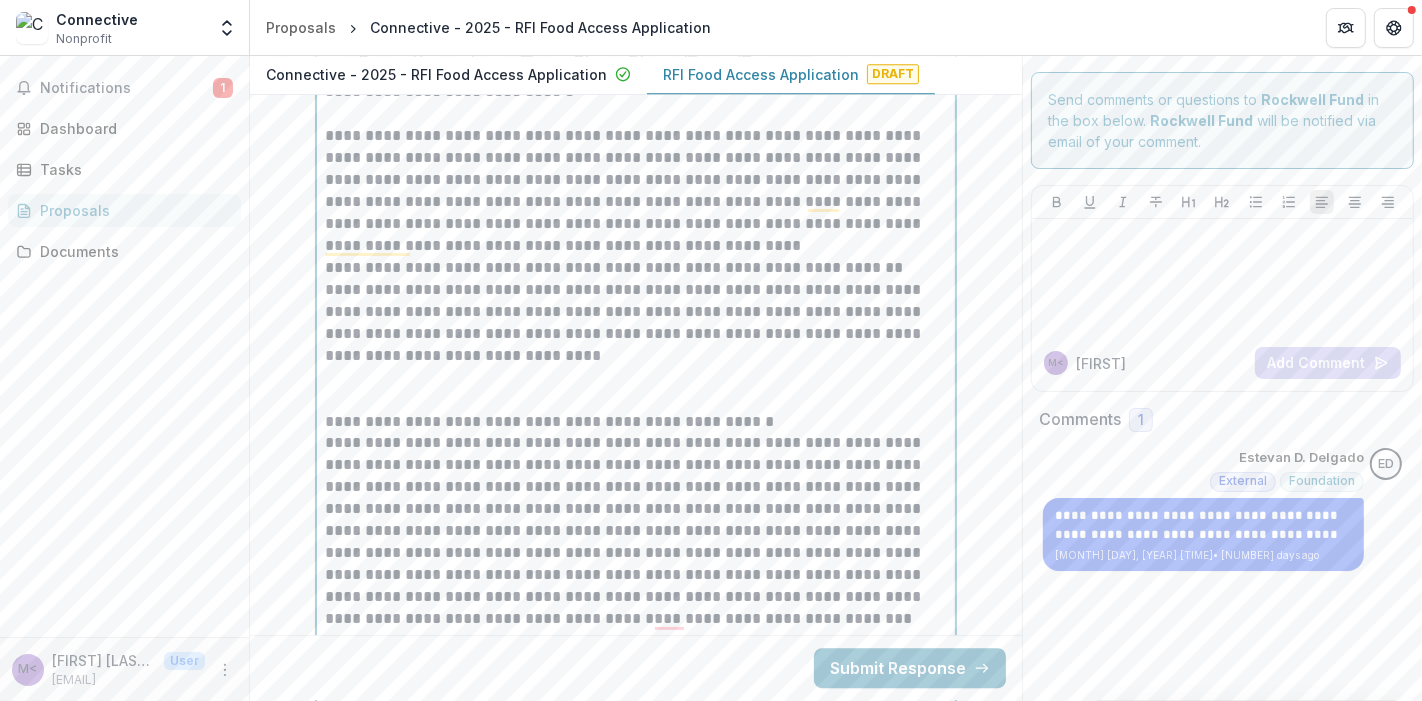 click on "**********" at bounding box center (636, 531) 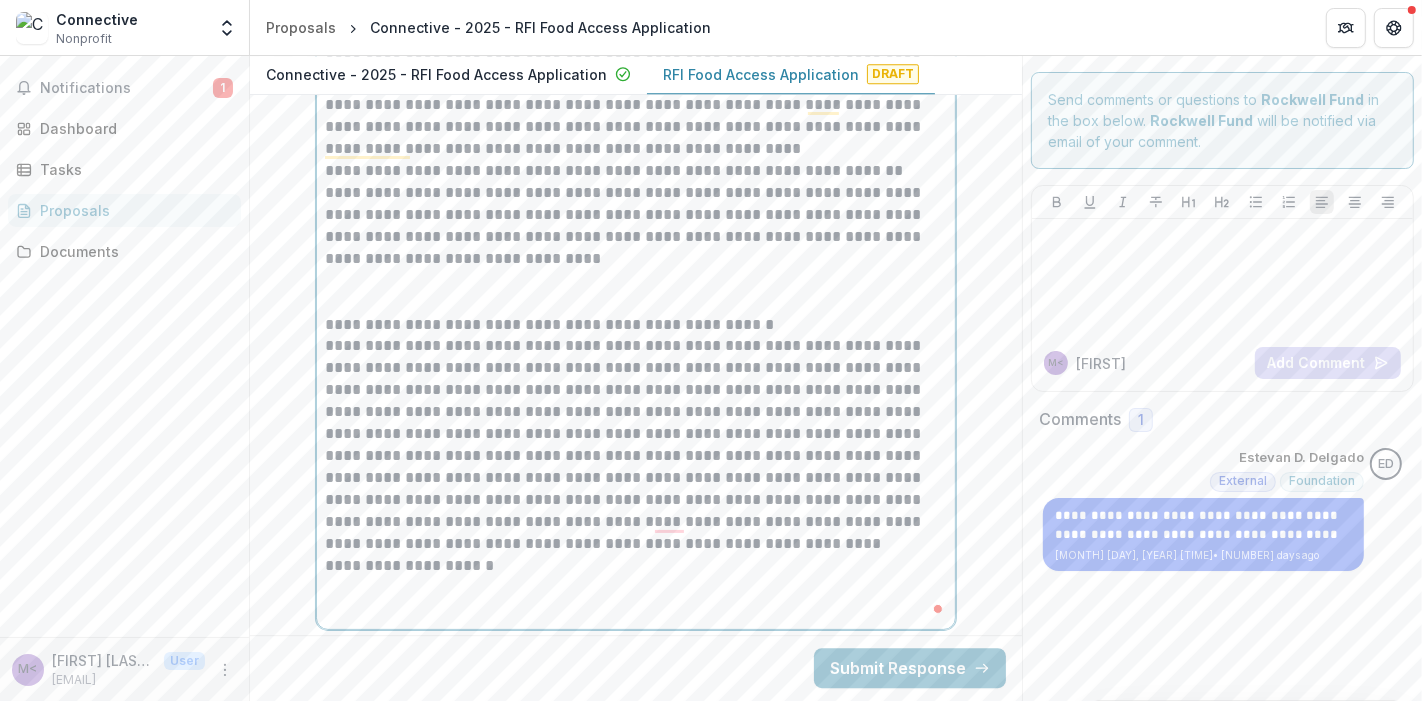 scroll, scrollTop: 11228, scrollLeft: 0, axis: vertical 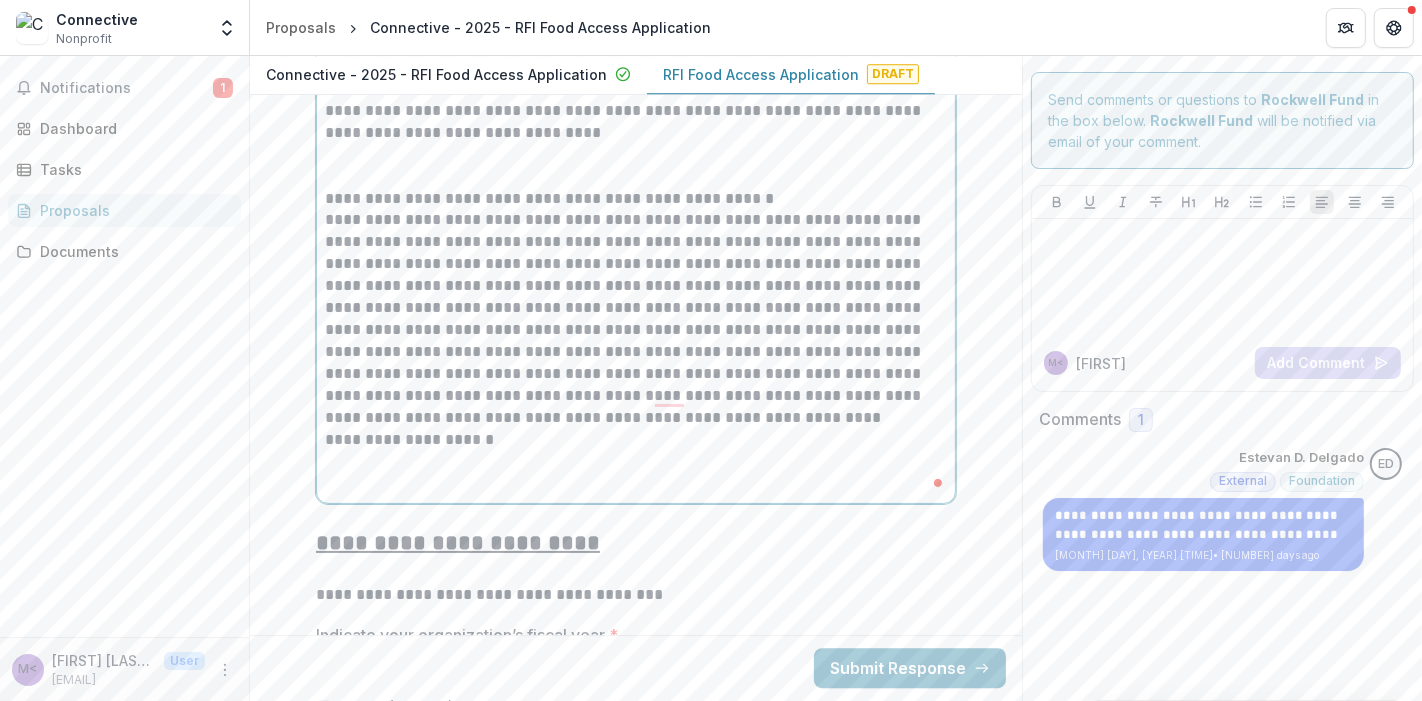 click on "**********" at bounding box center (636, 319) 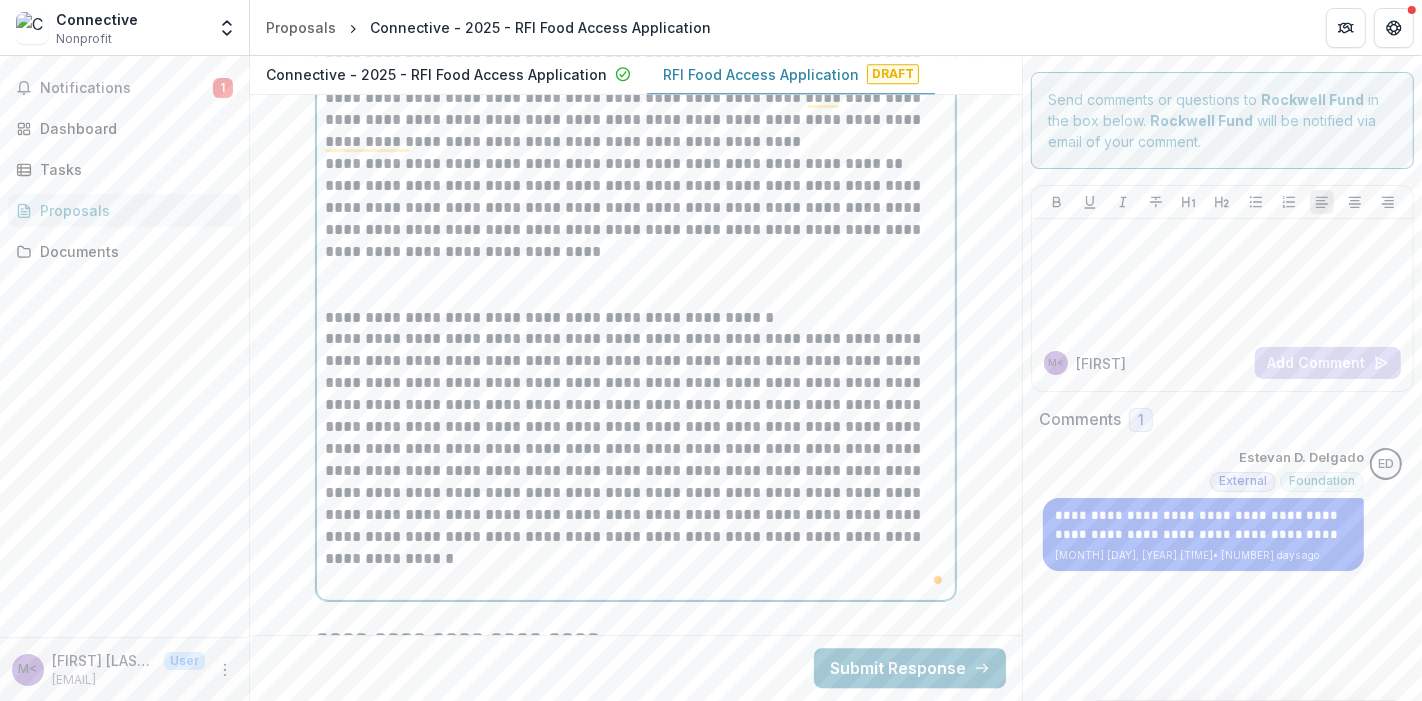 scroll, scrollTop: 11117, scrollLeft: 0, axis: vertical 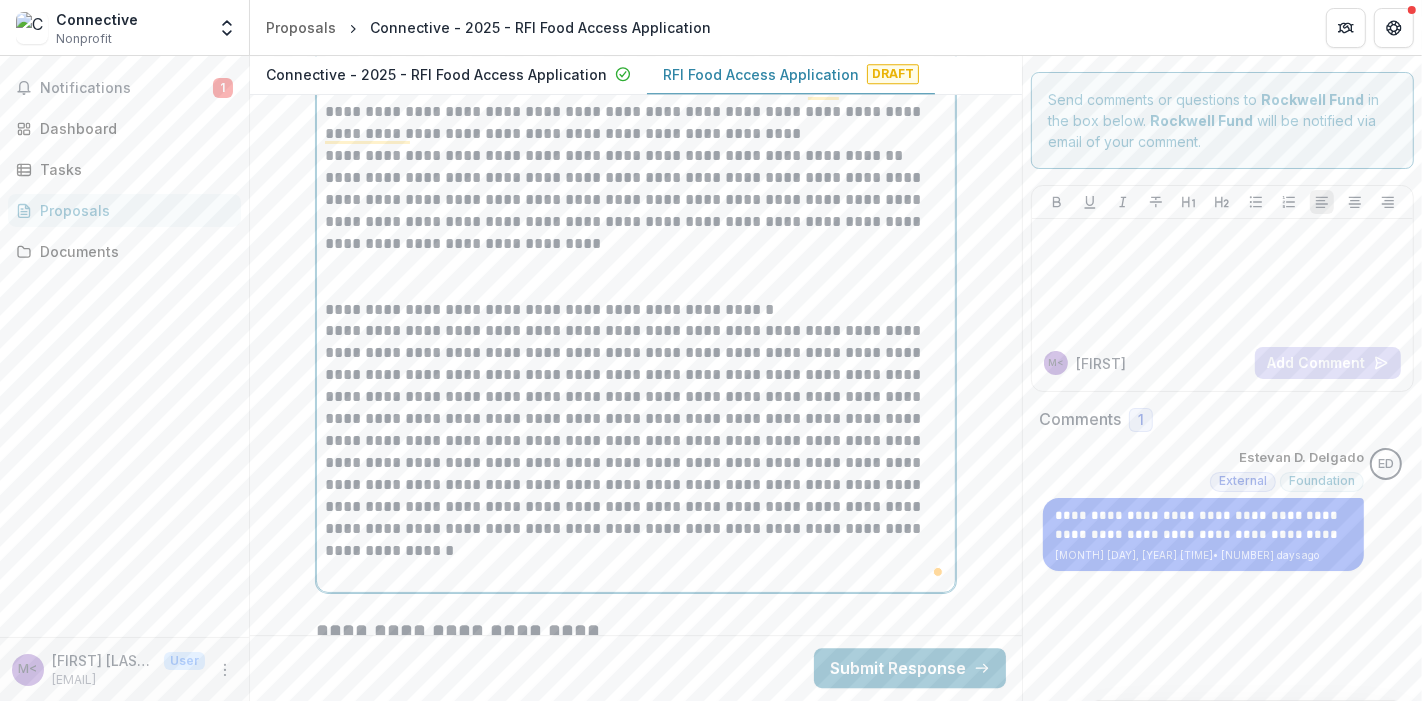 click on "**********" at bounding box center (636, 310) 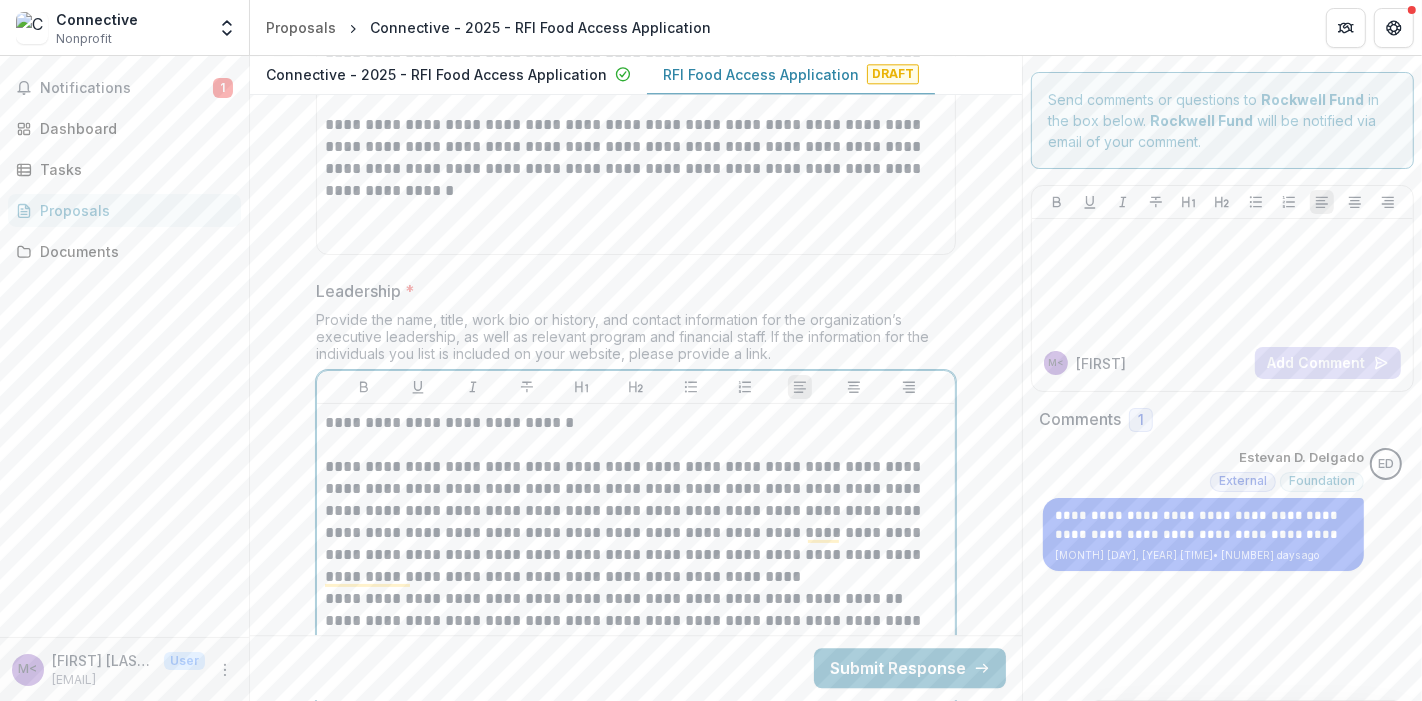 scroll, scrollTop: 10672, scrollLeft: 0, axis: vertical 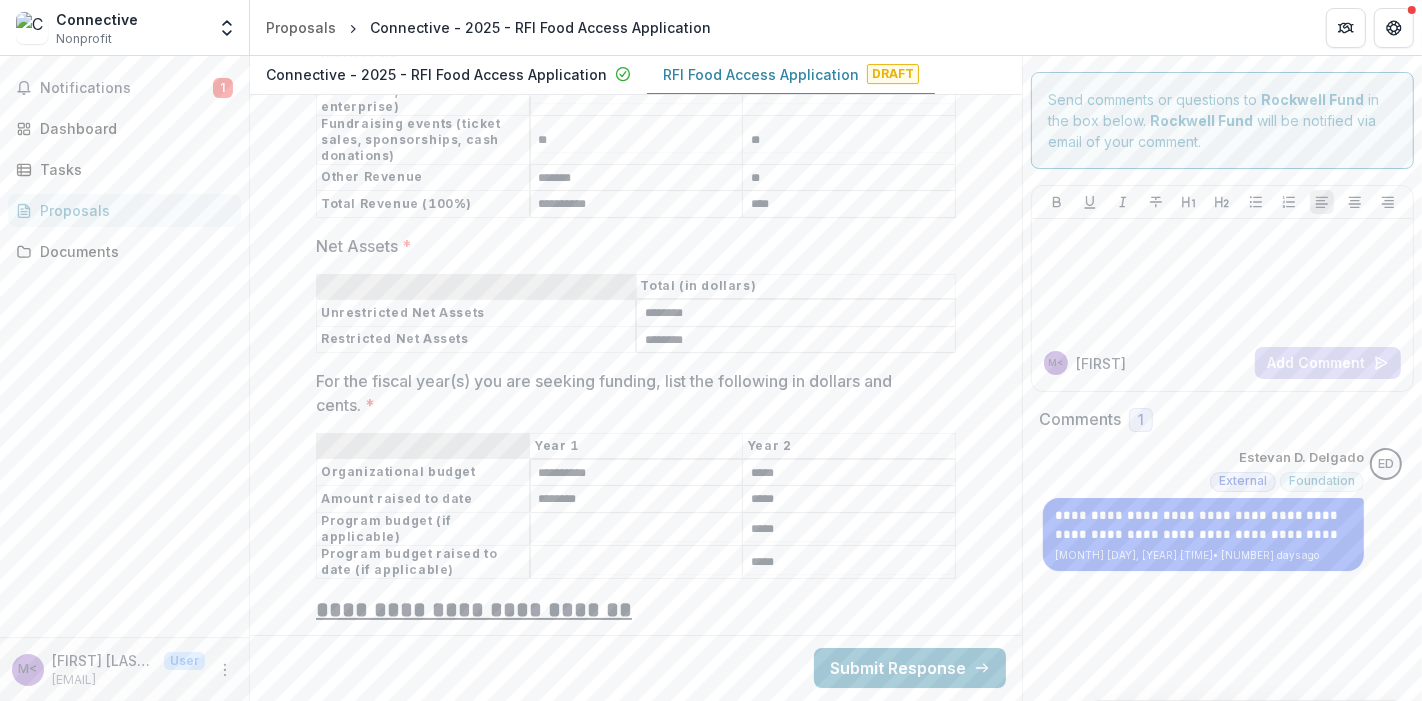 click on "For the fiscal year(s) you are seeking funding, list the following in dollars and cents.  *" at bounding box center [637, 529] 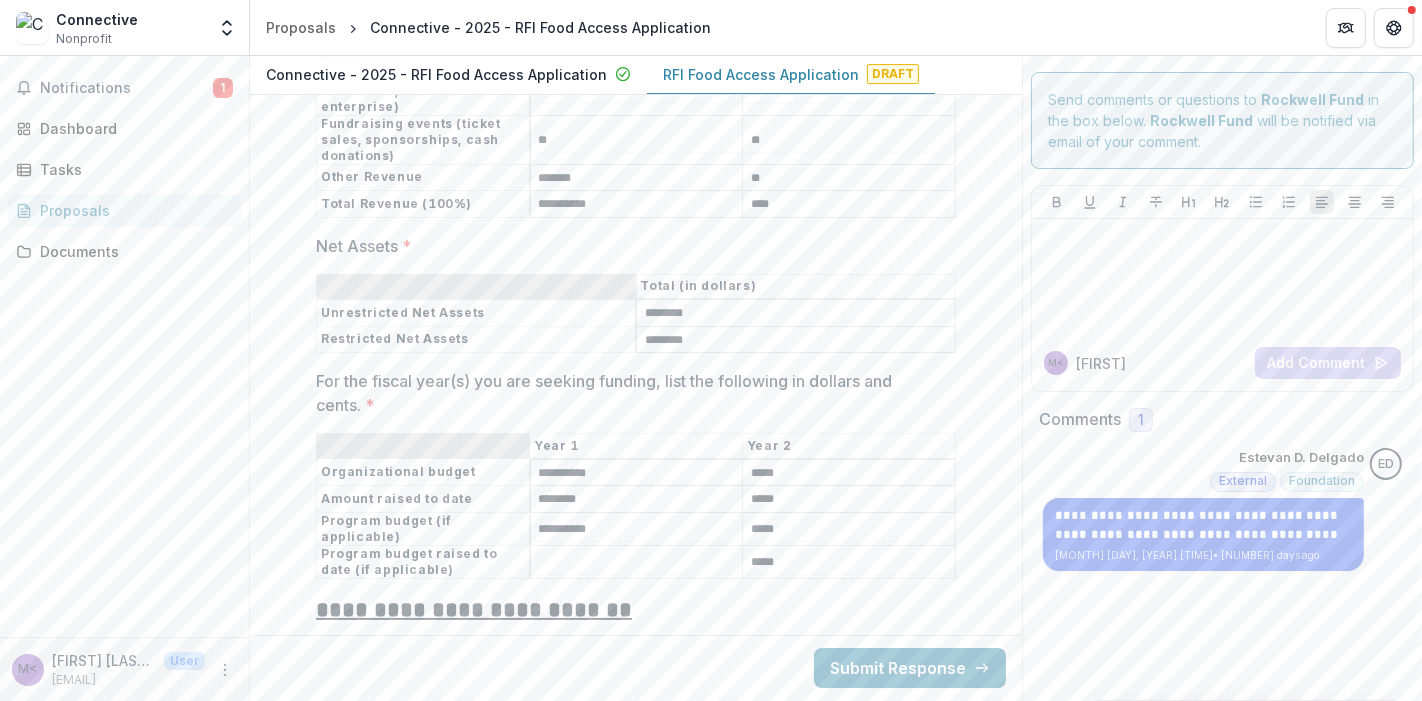 type on "**********" 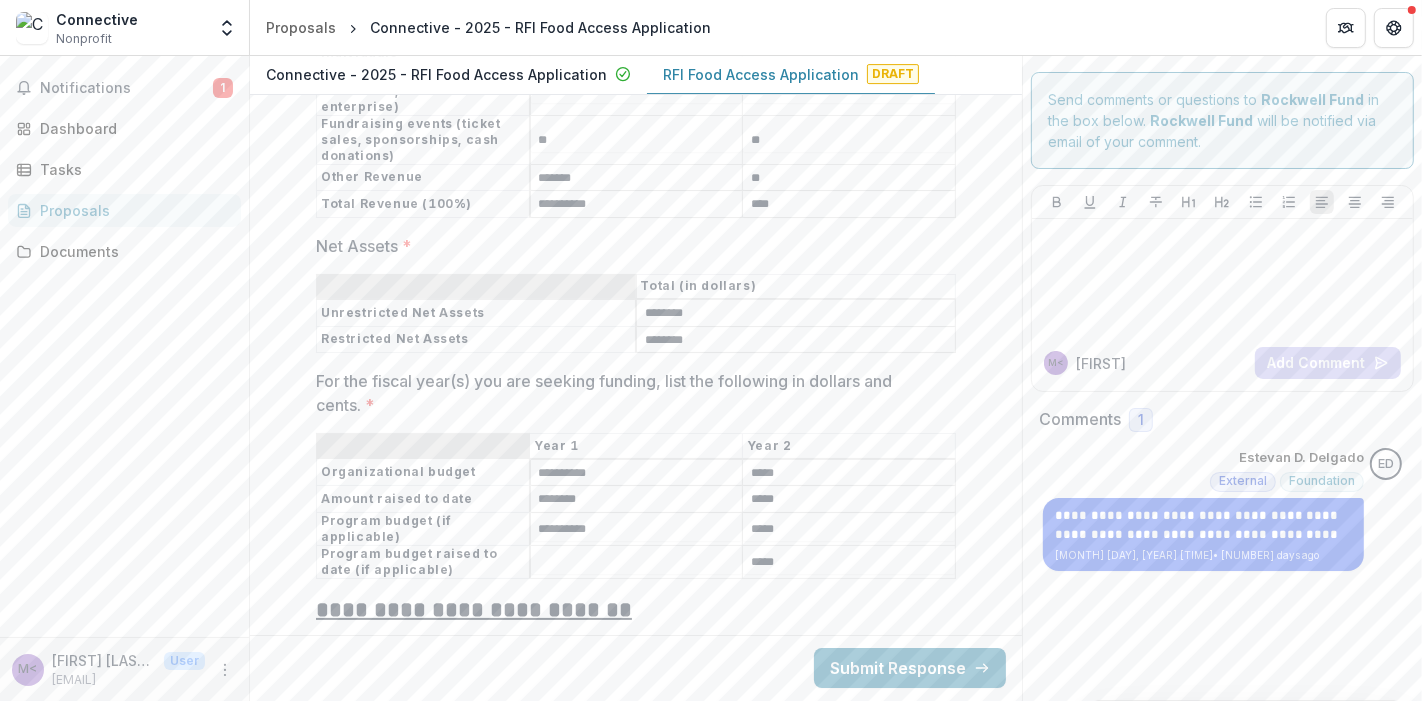 click on "For the fiscal year(s) you are seeking funding, list the following in dollars and cents.  *" at bounding box center [637, 562] 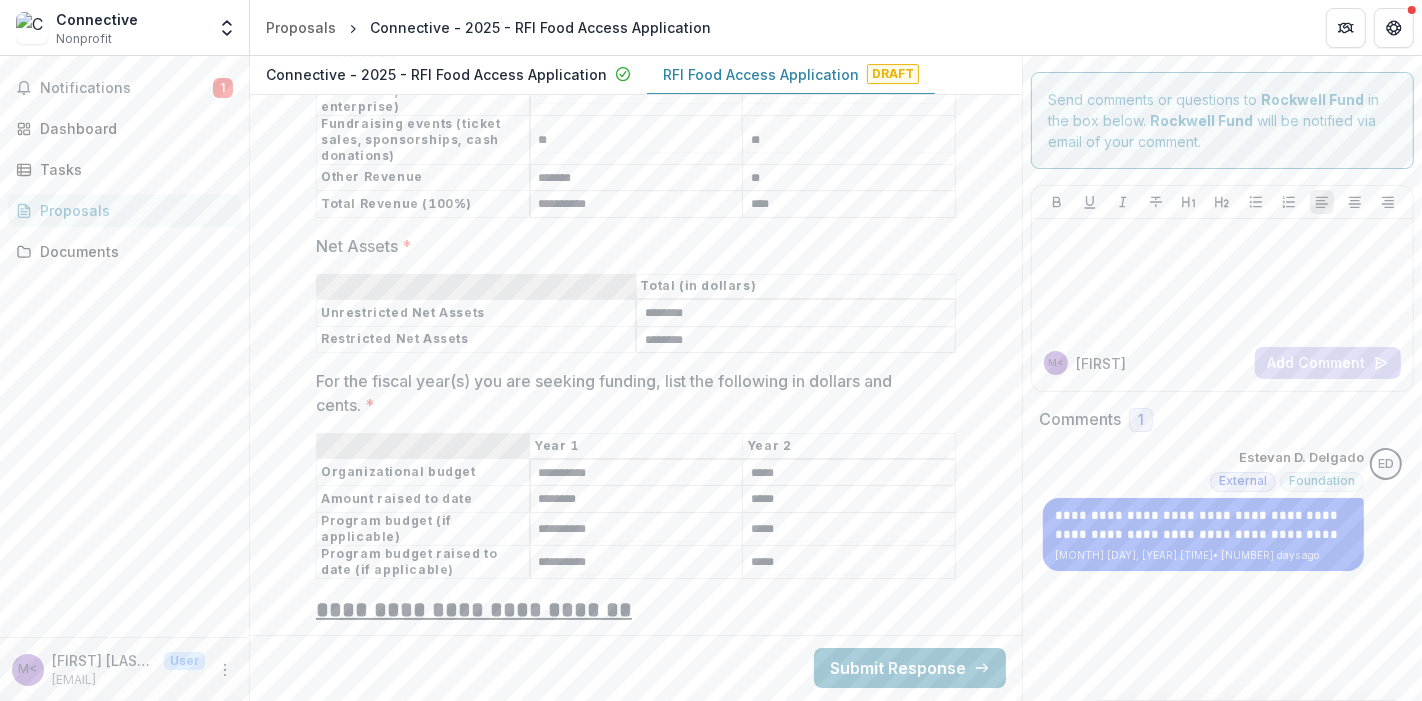 type on "**********" 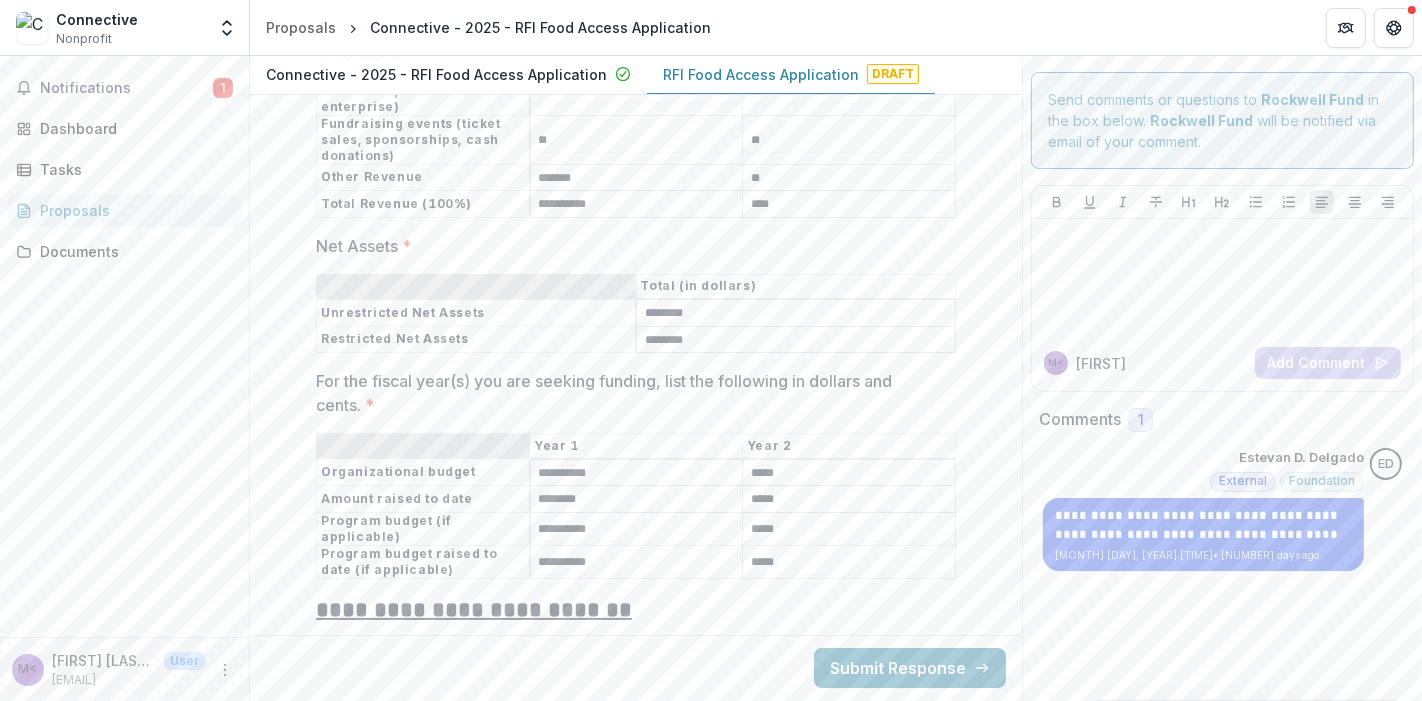 drag, startPoint x: 609, startPoint y: 512, endPoint x: 536, endPoint y: 513, distance: 73.00685 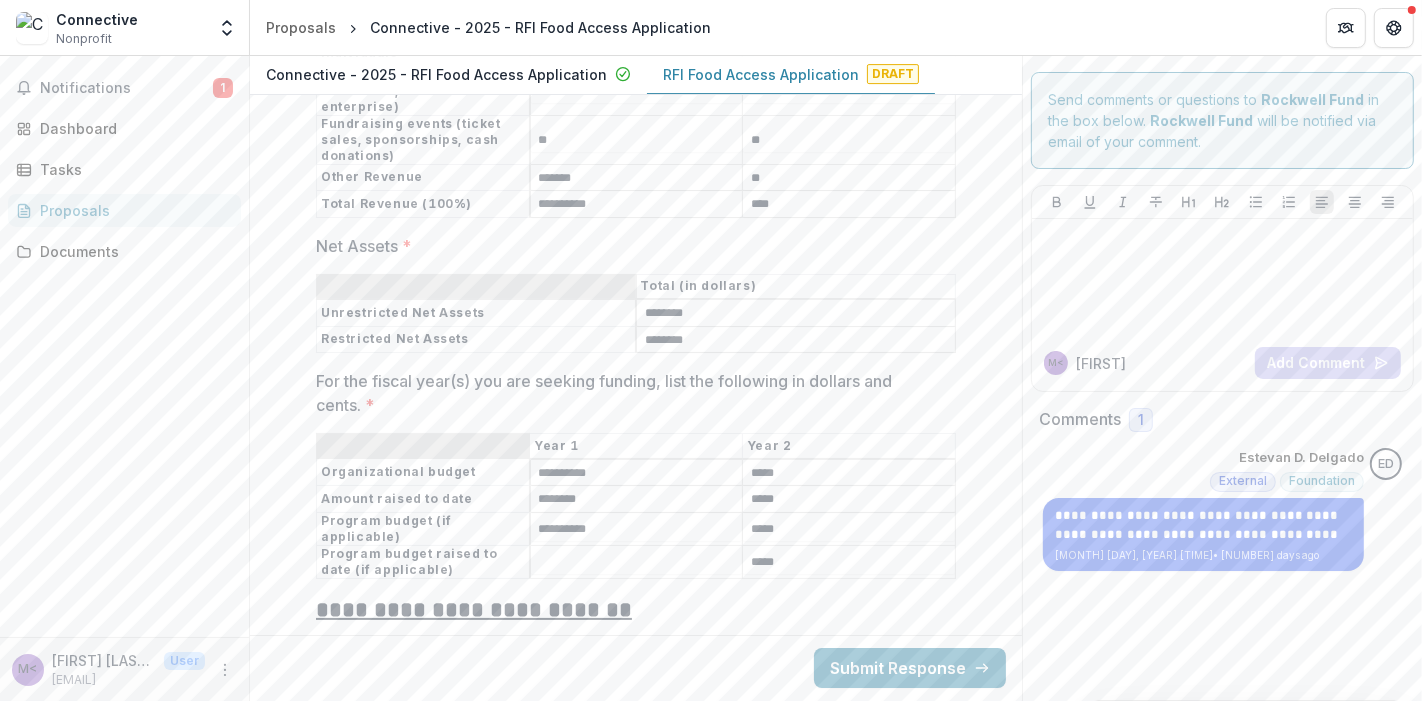 type 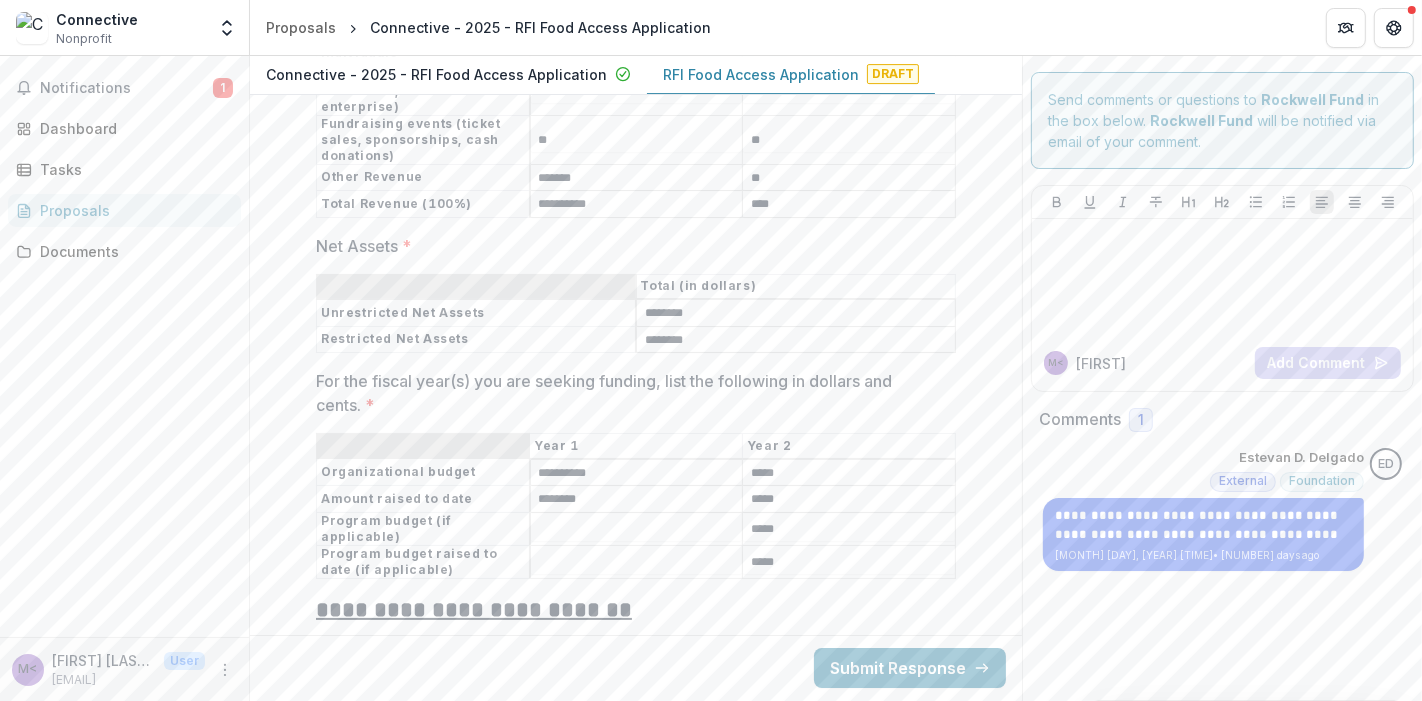 type 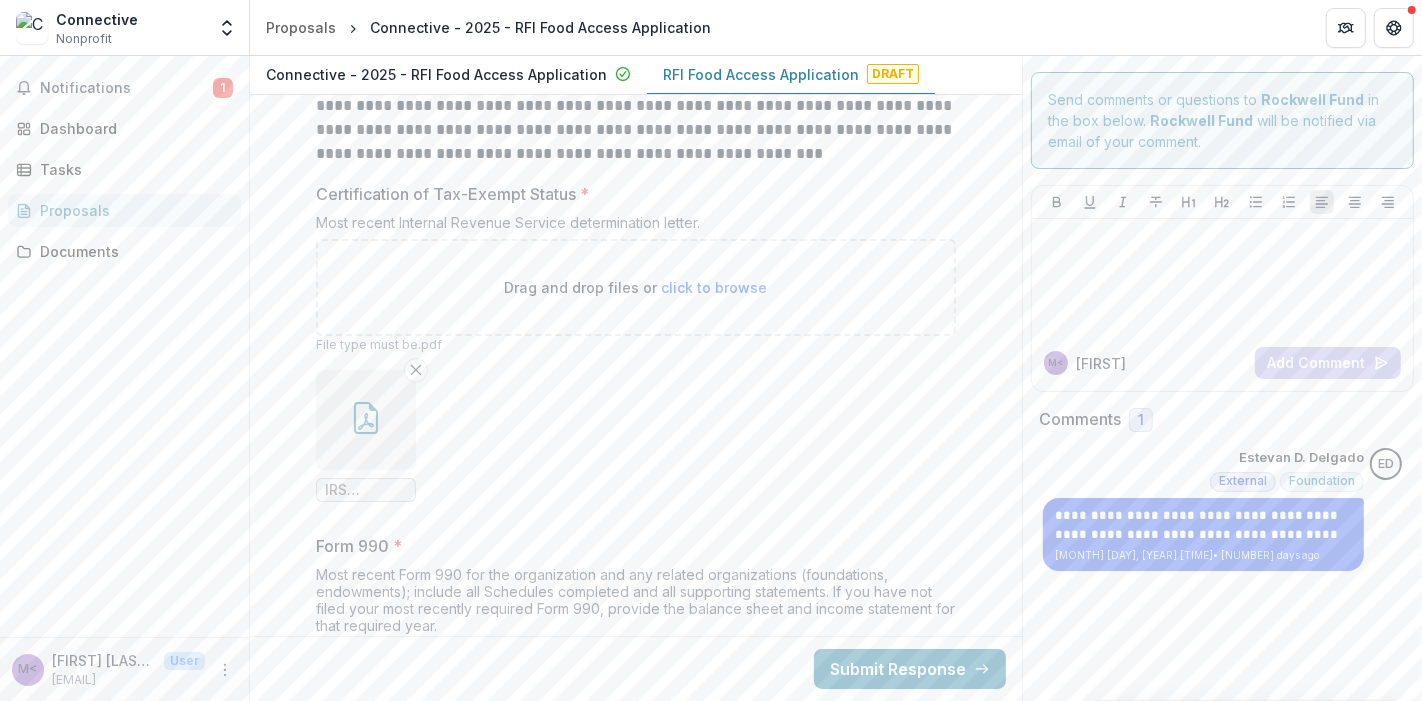 scroll, scrollTop: 12894, scrollLeft: 0, axis: vertical 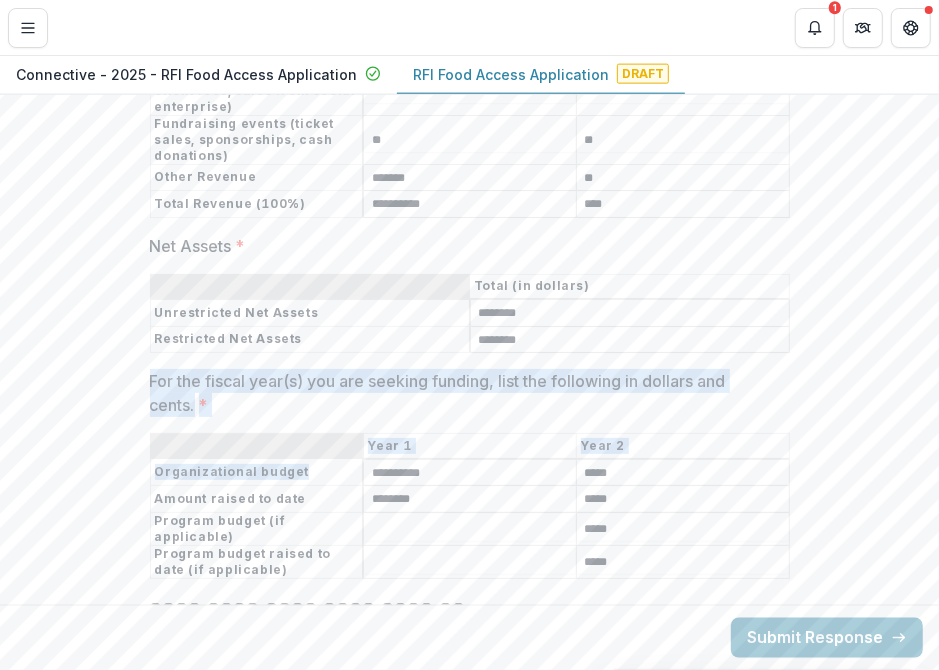 drag, startPoint x: 144, startPoint y: 339, endPoint x: 300, endPoint y: 430, distance: 180.60178 